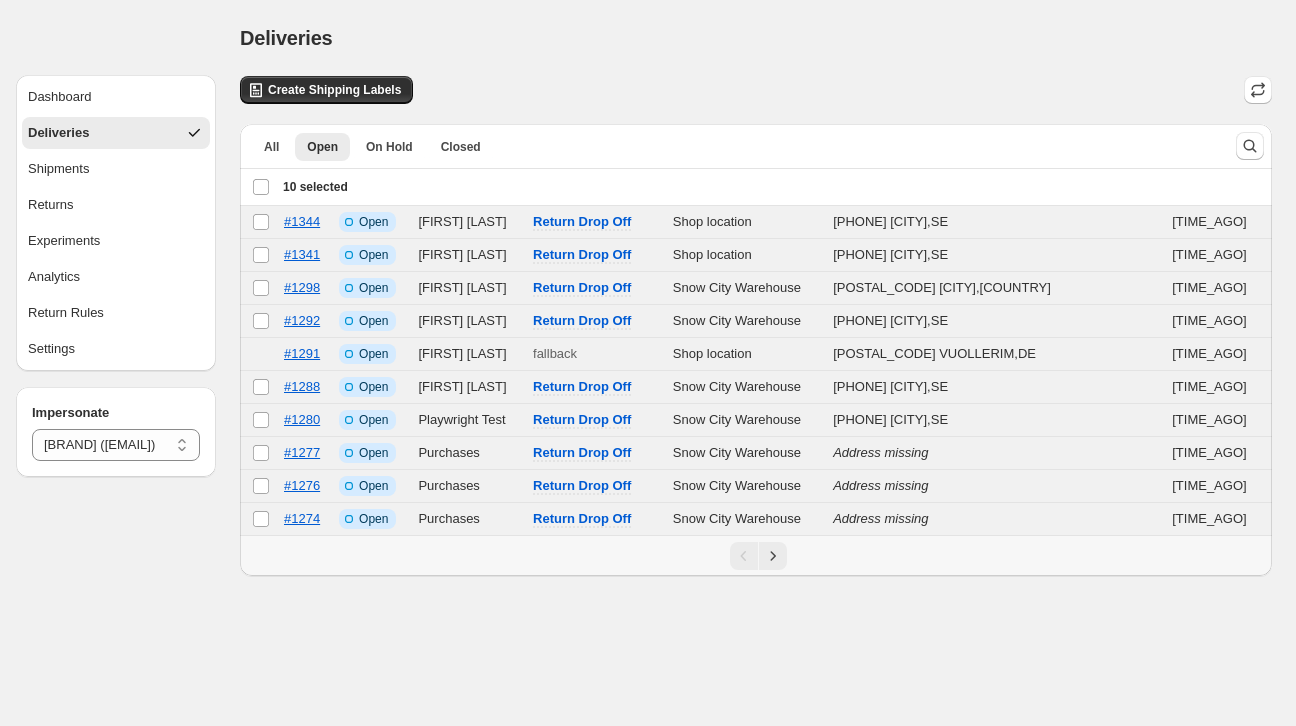 select on "********" 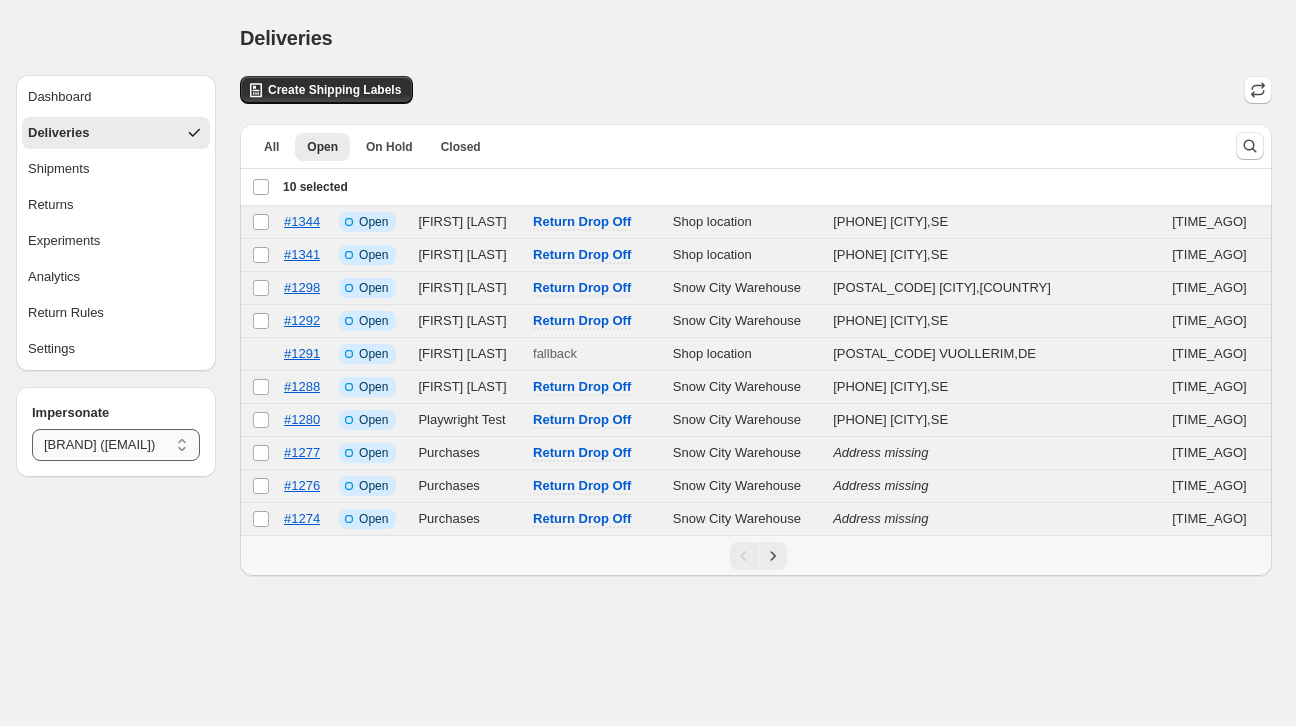 scroll, scrollTop: 0, scrollLeft: 0, axis: both 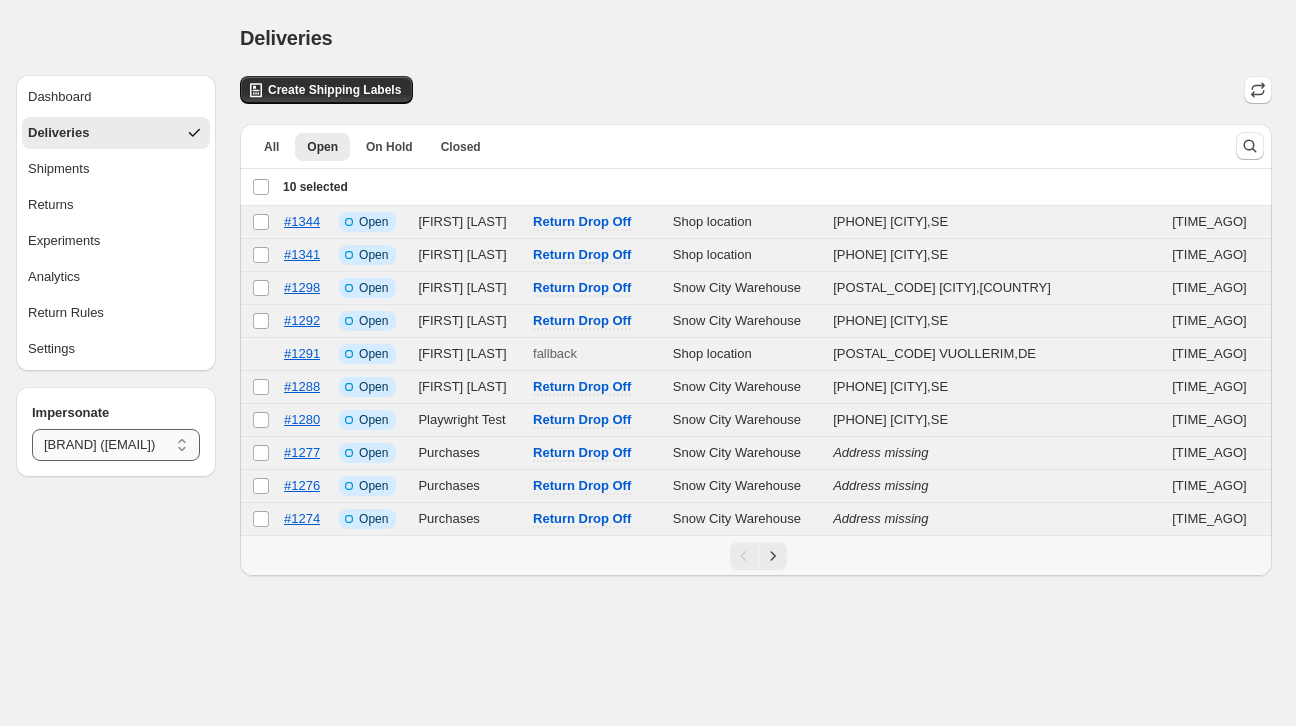 click on "**********" at bounding box center (116, 445) 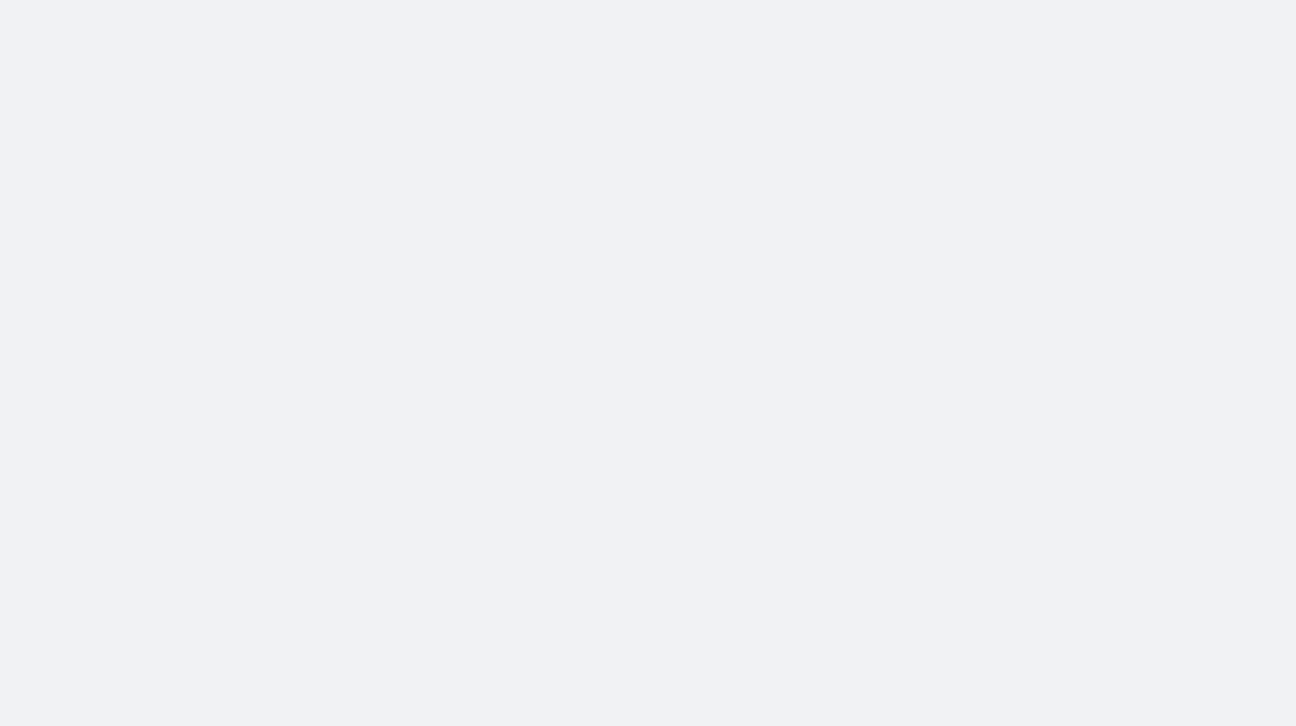 scroll, scrollTop: 0, scrollLeft: 0, axis: both 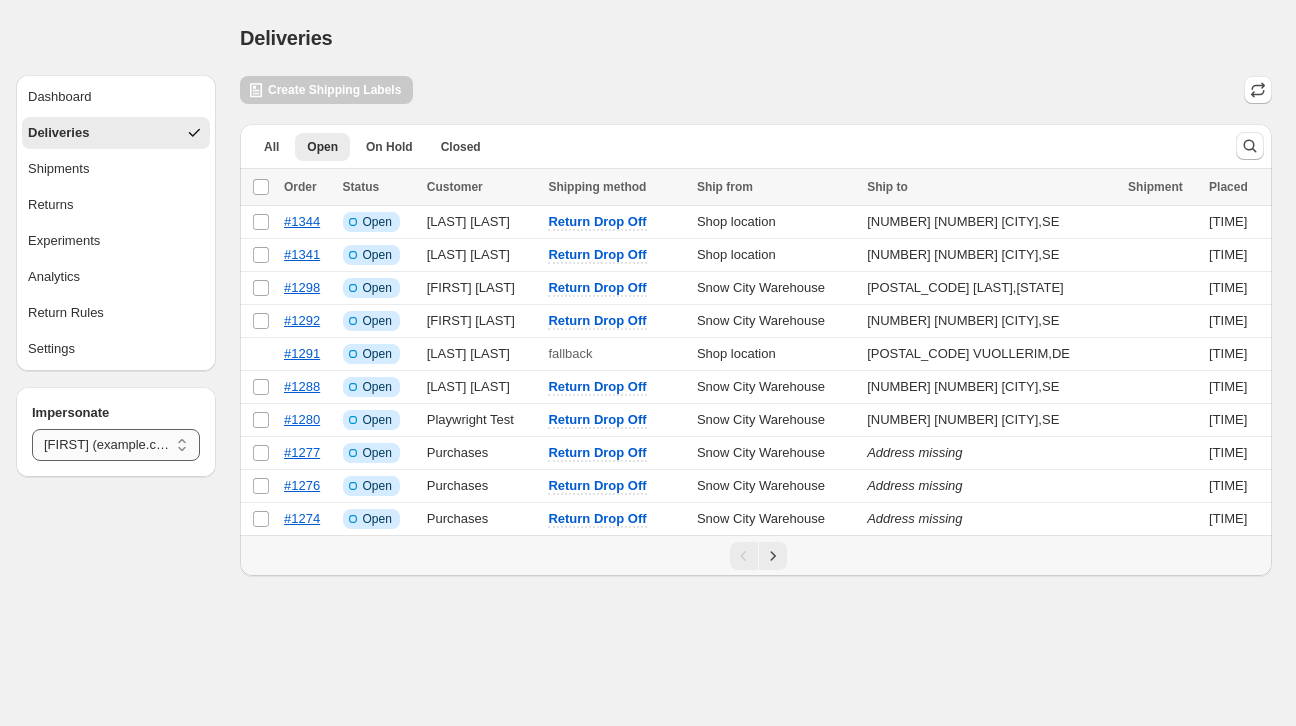 click on "**********" at bounding box center (116, 445) 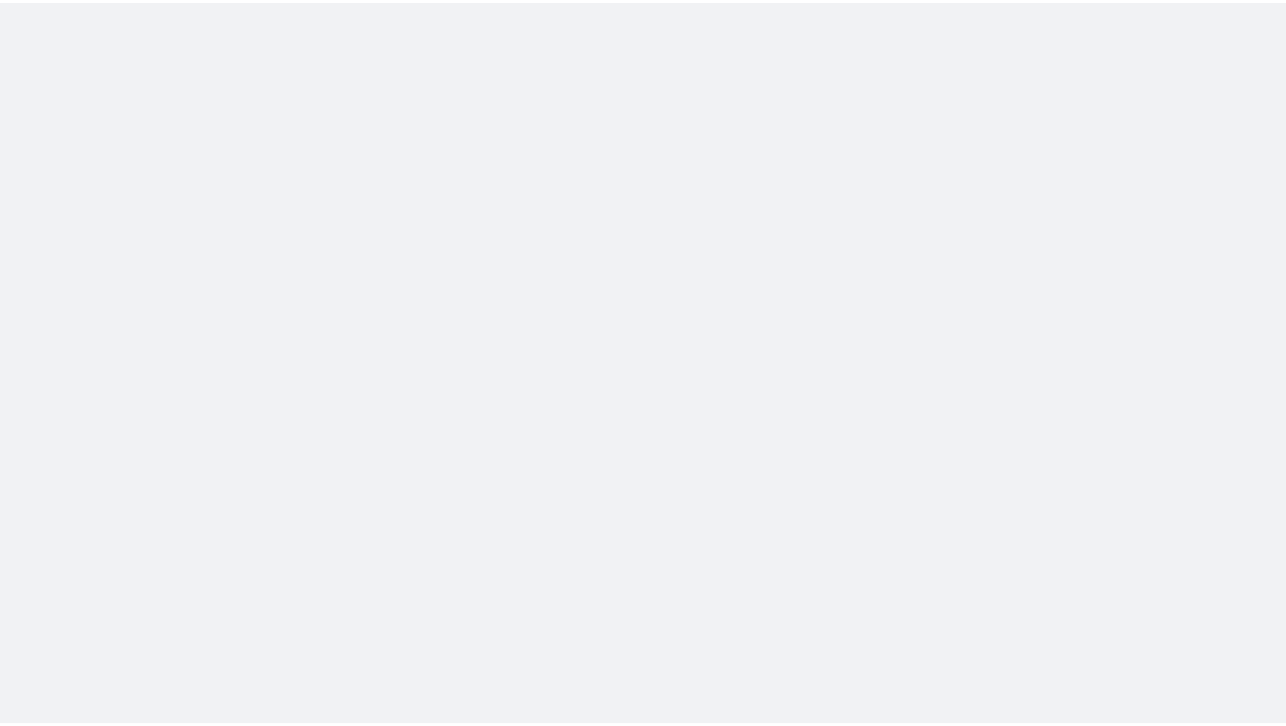 scroll, scrollTop: 0, scrollLeft: 0, axis: both 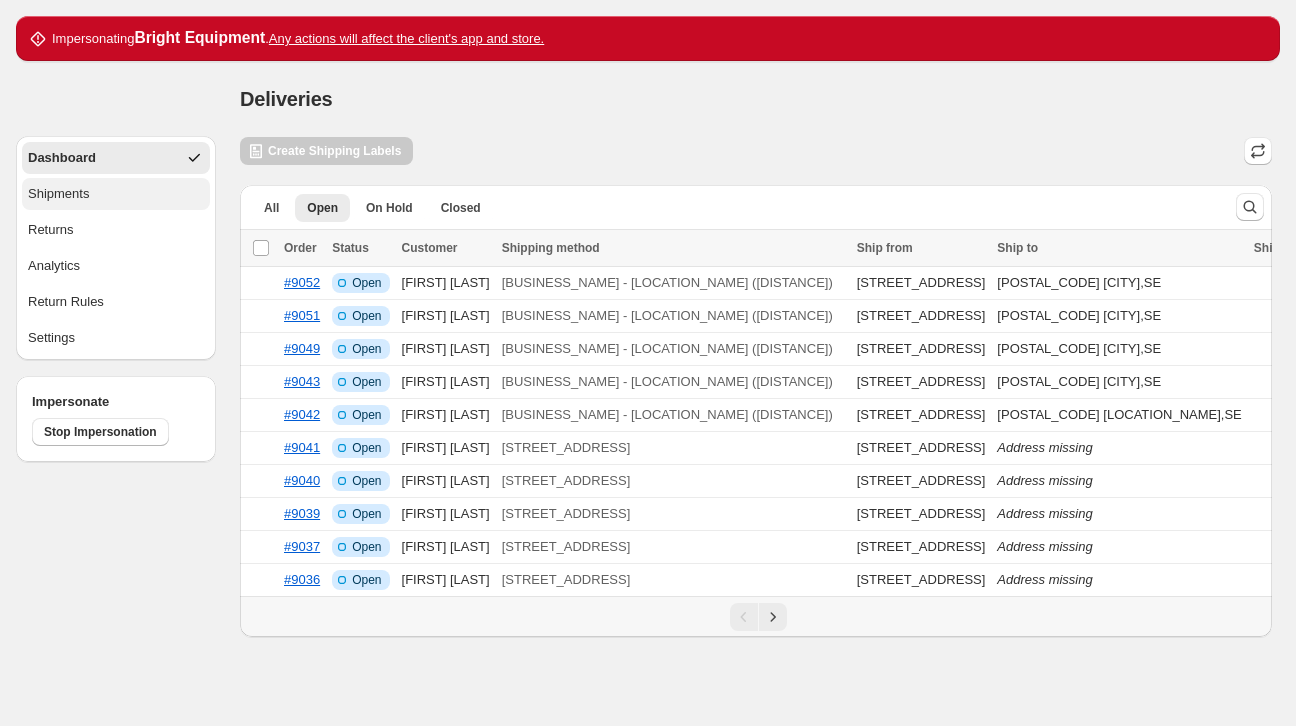 click on "Shipments" at bounding box center [116, 194] 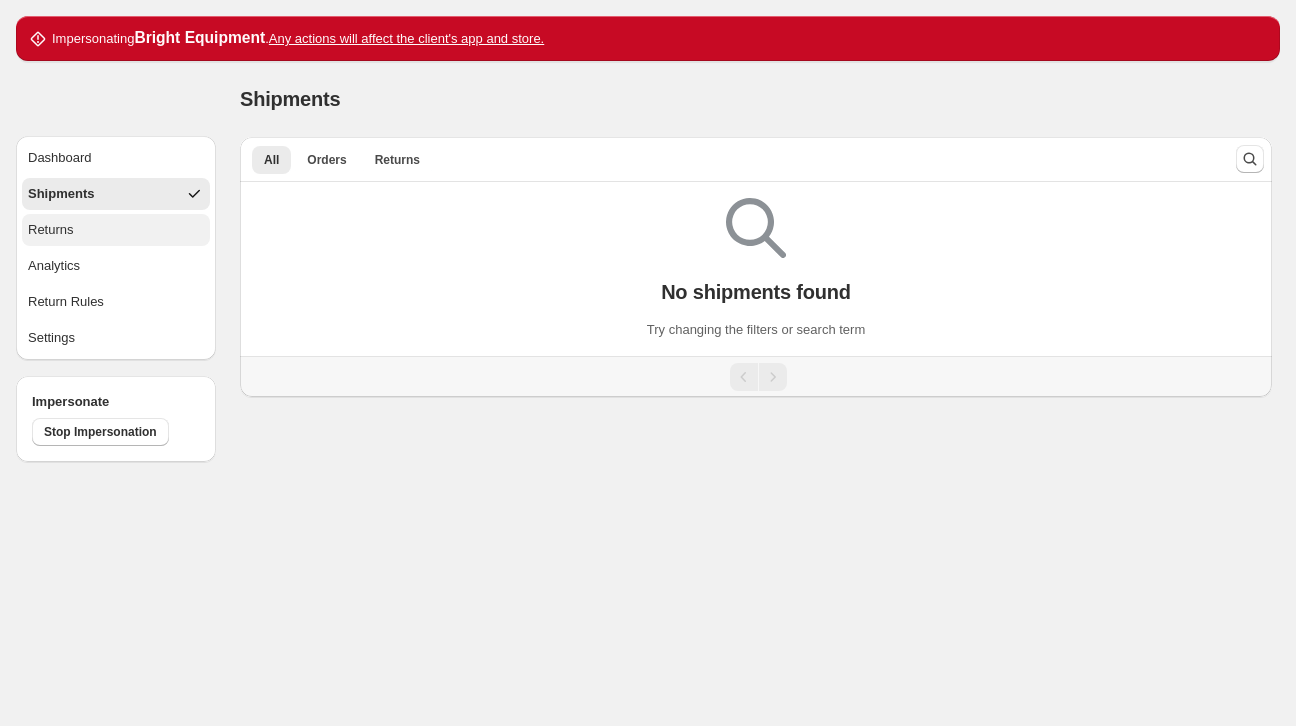 click on "Returns" at bounding box center (116, 230) 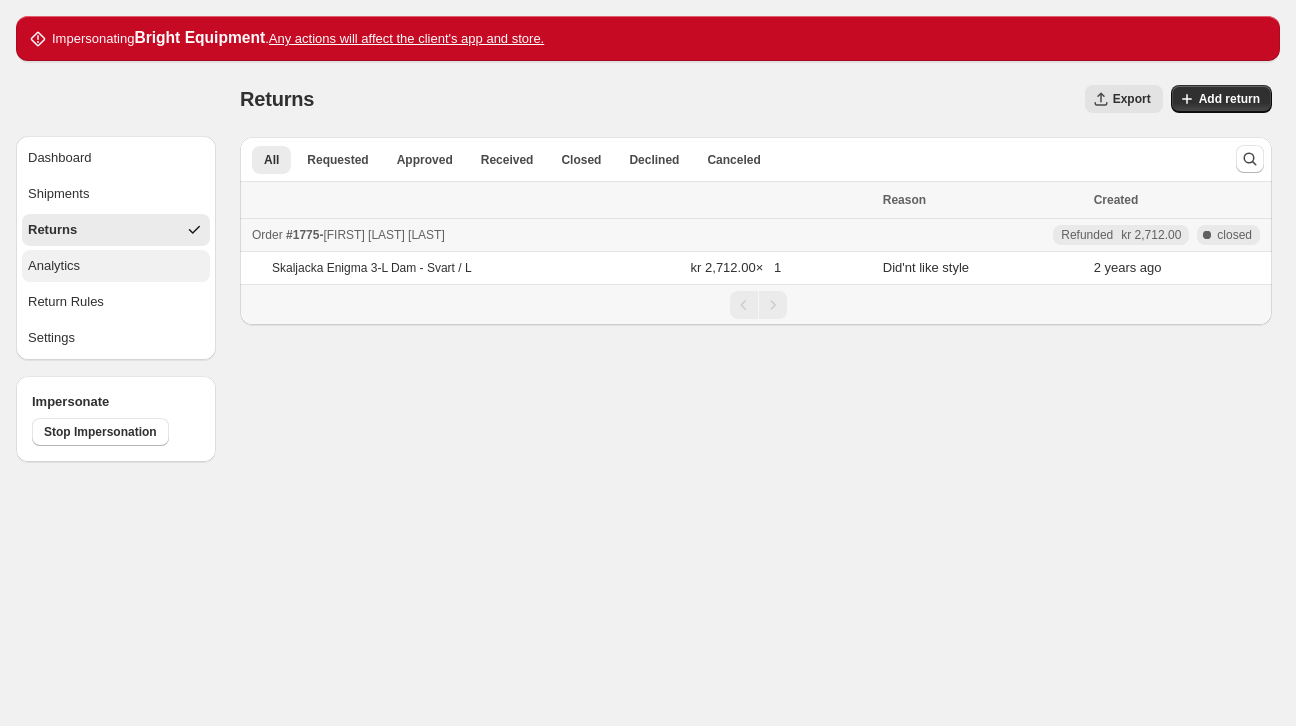 click on "Analytics" at bounding box center (116, 266) 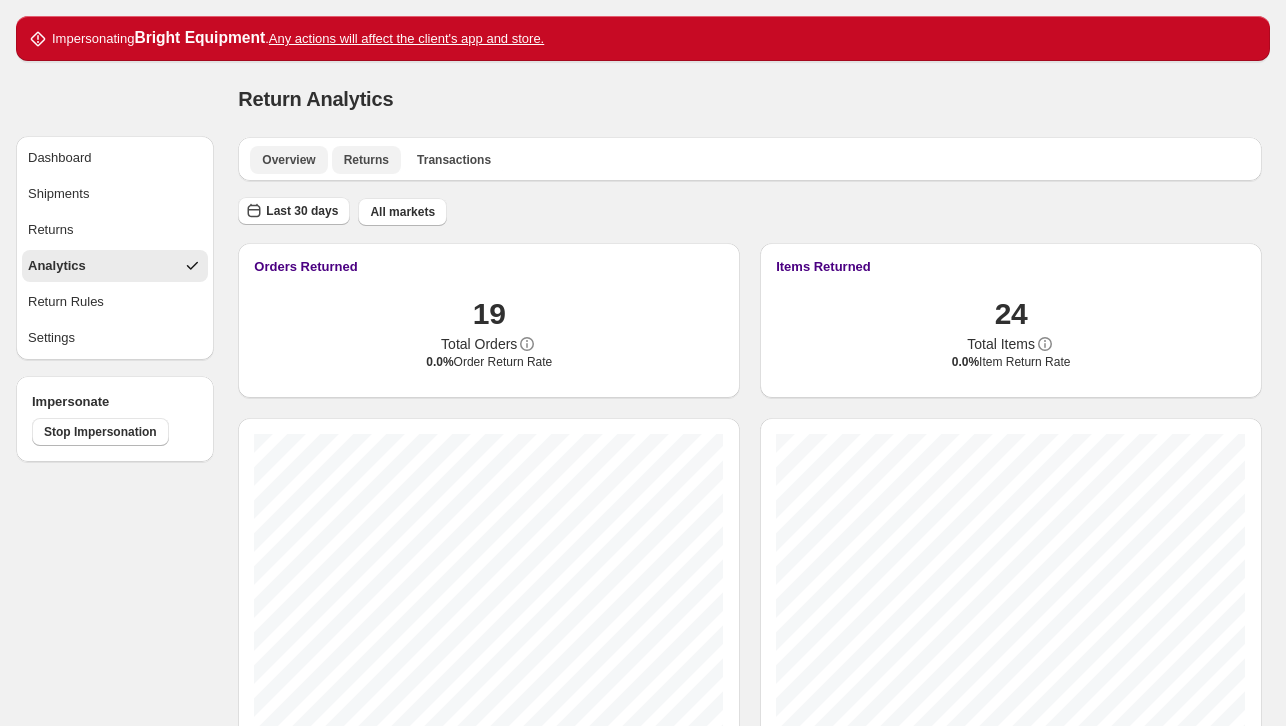 click on "Returns" at bounding box center (366, 160) 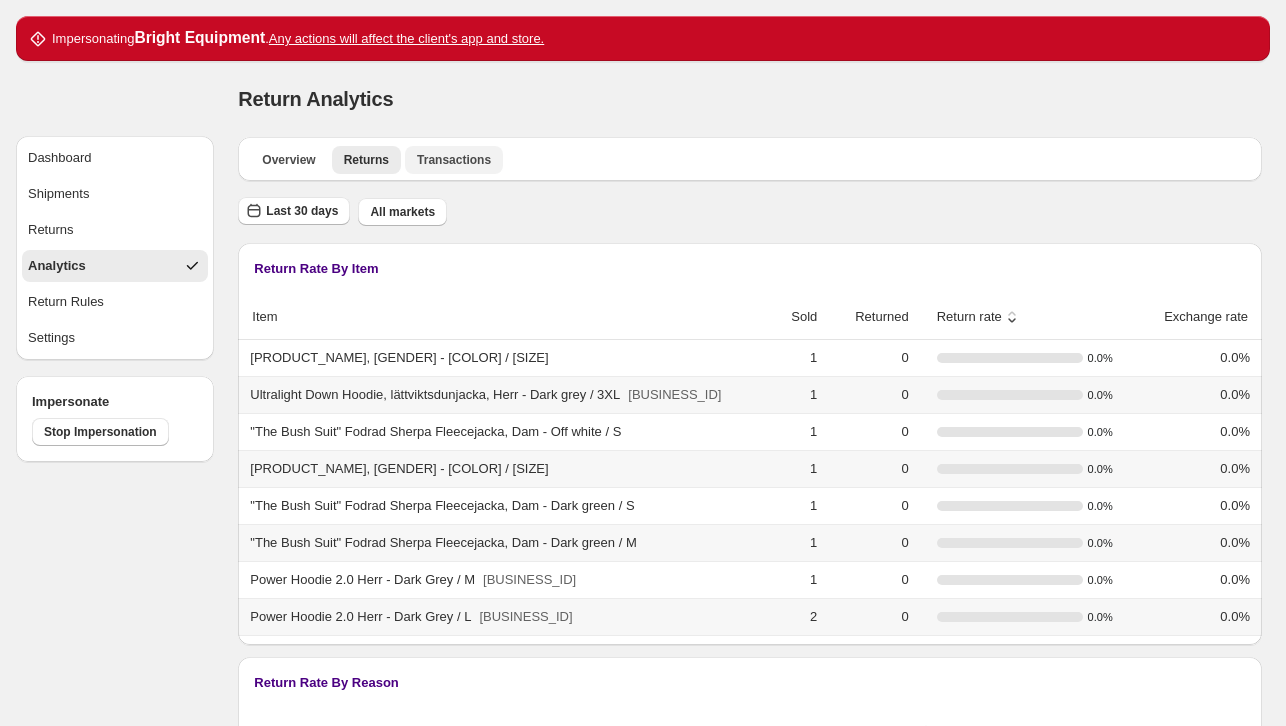 click on "Transactions" at bounding box center [454, 160] 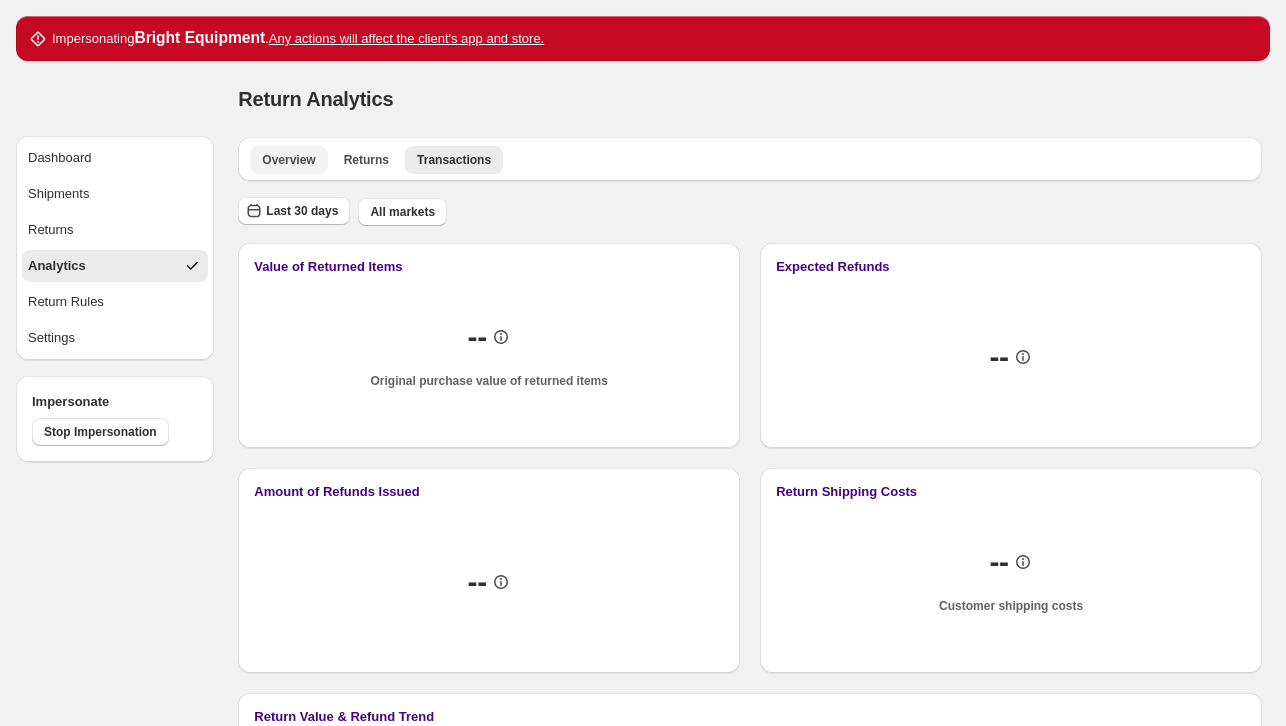 click on "Overview" at bounding box center [288, 160] 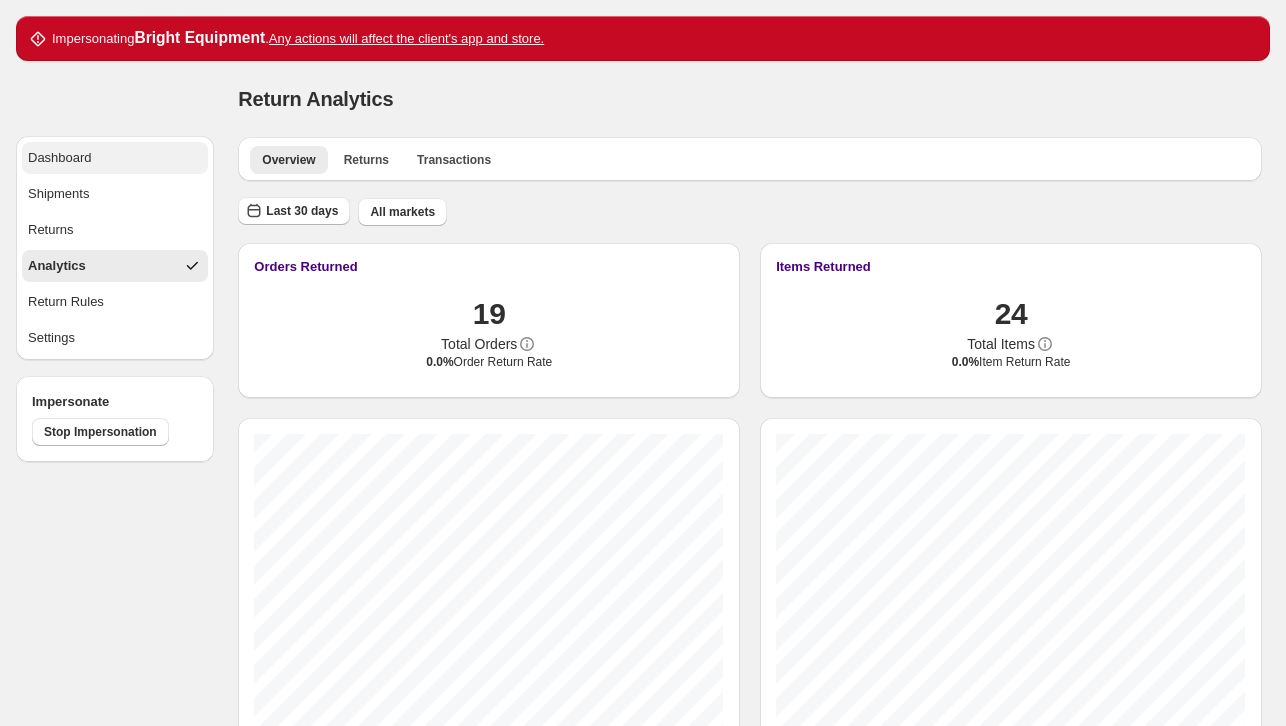 click on "Dashboard" at bounding box center [115, 158] 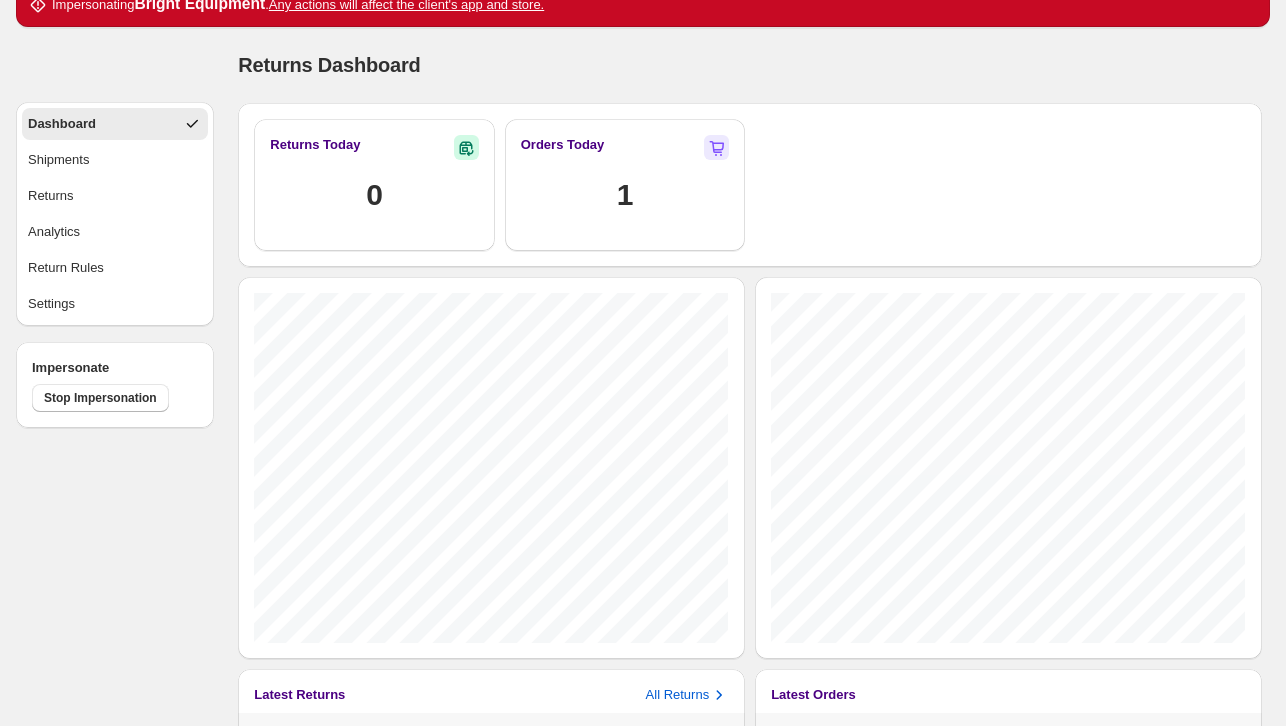 scroll, scrollTop: 0, scrollLeft: 0, axis: both 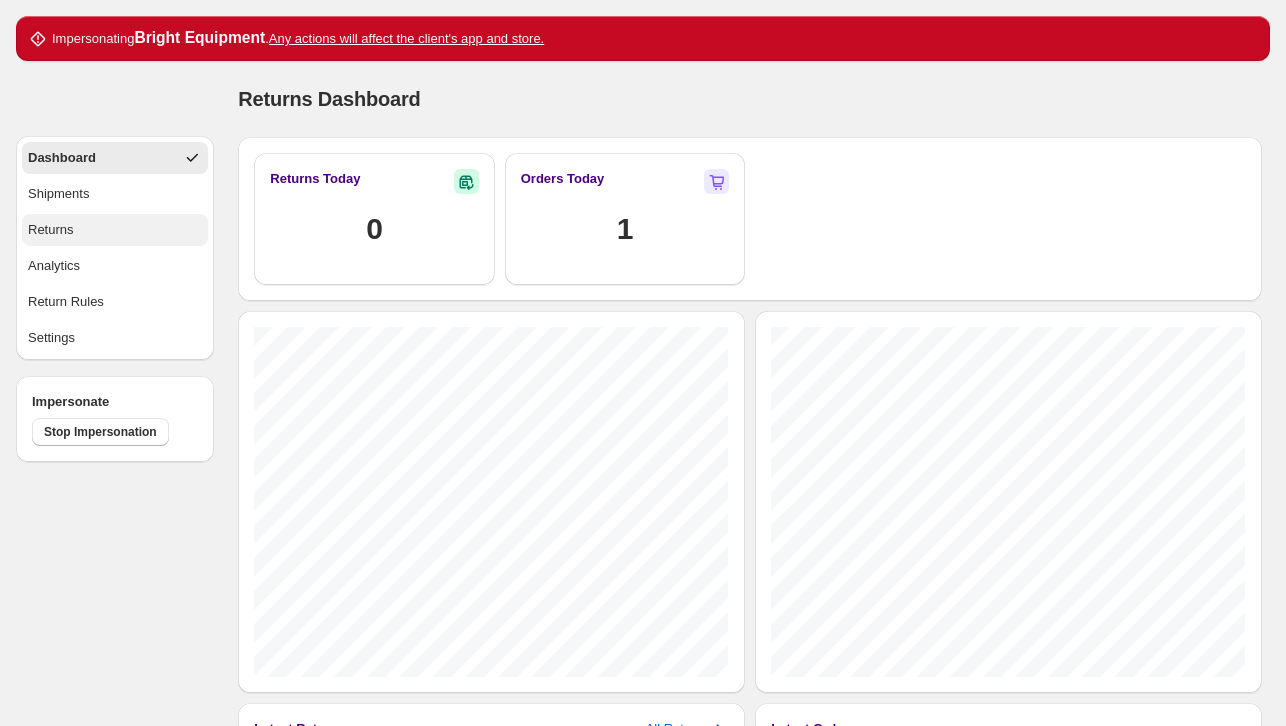 click on "Returns" at bounding box center (115, 230) 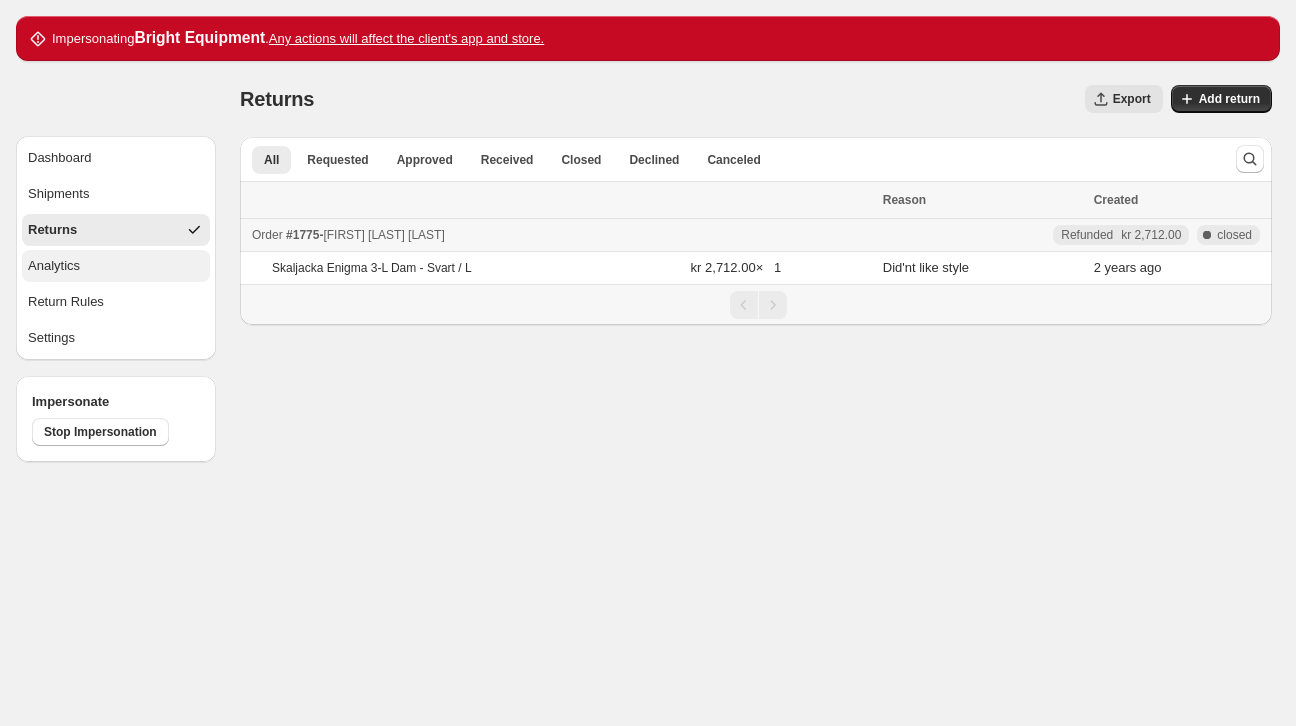 click on "Analytics" at bounding box center (116, 266) 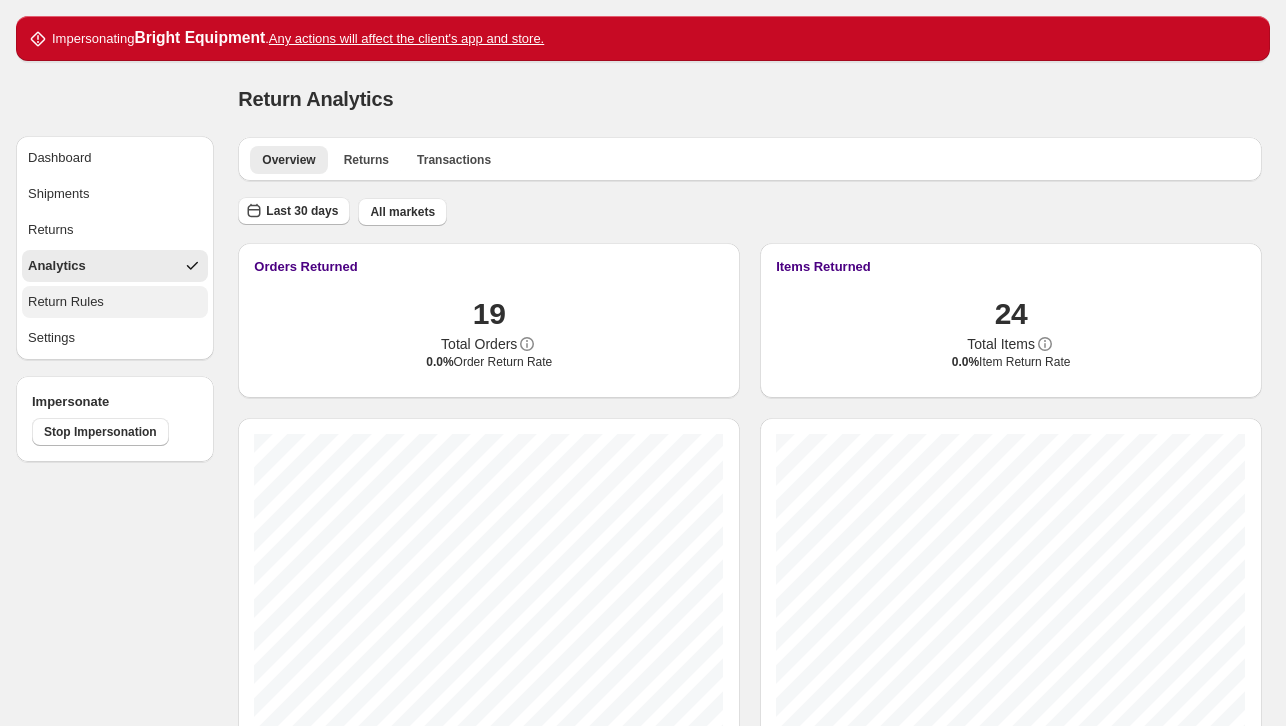 click on "Return Rules" at bounding box center (66, 302) 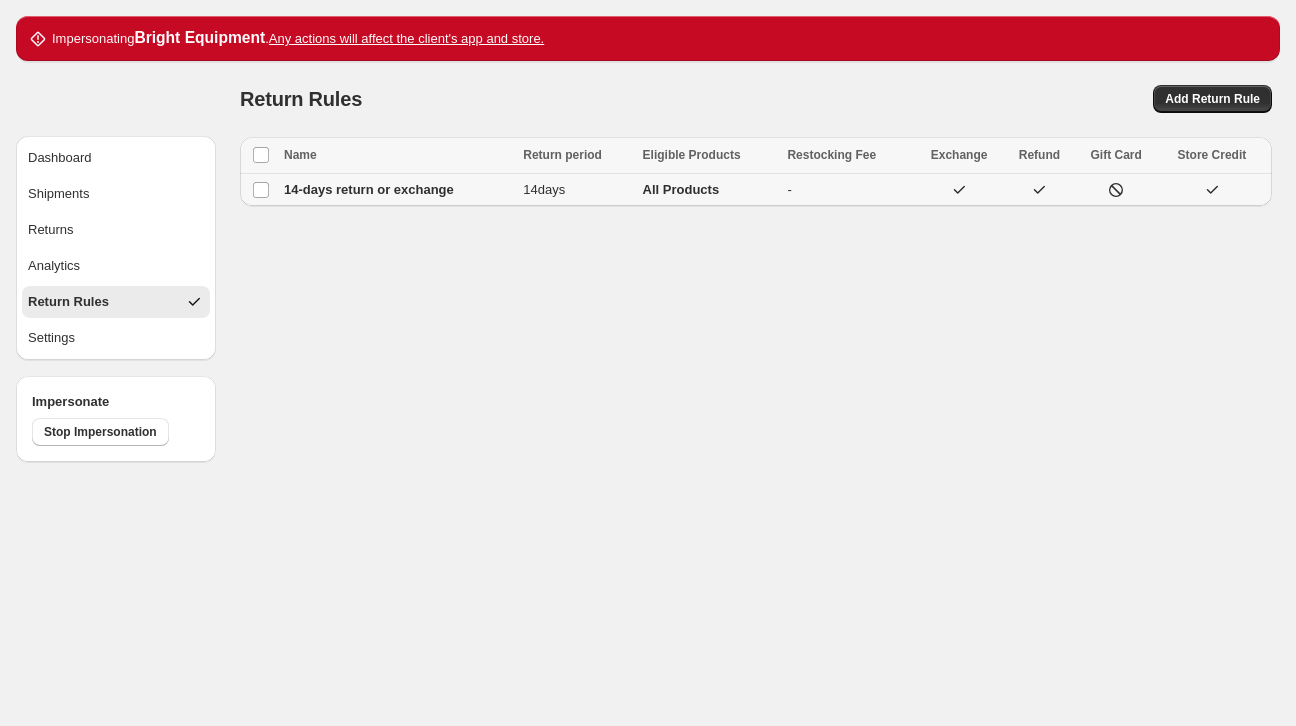 click on "14-days return or exchange" at bounding box center [369, 189] 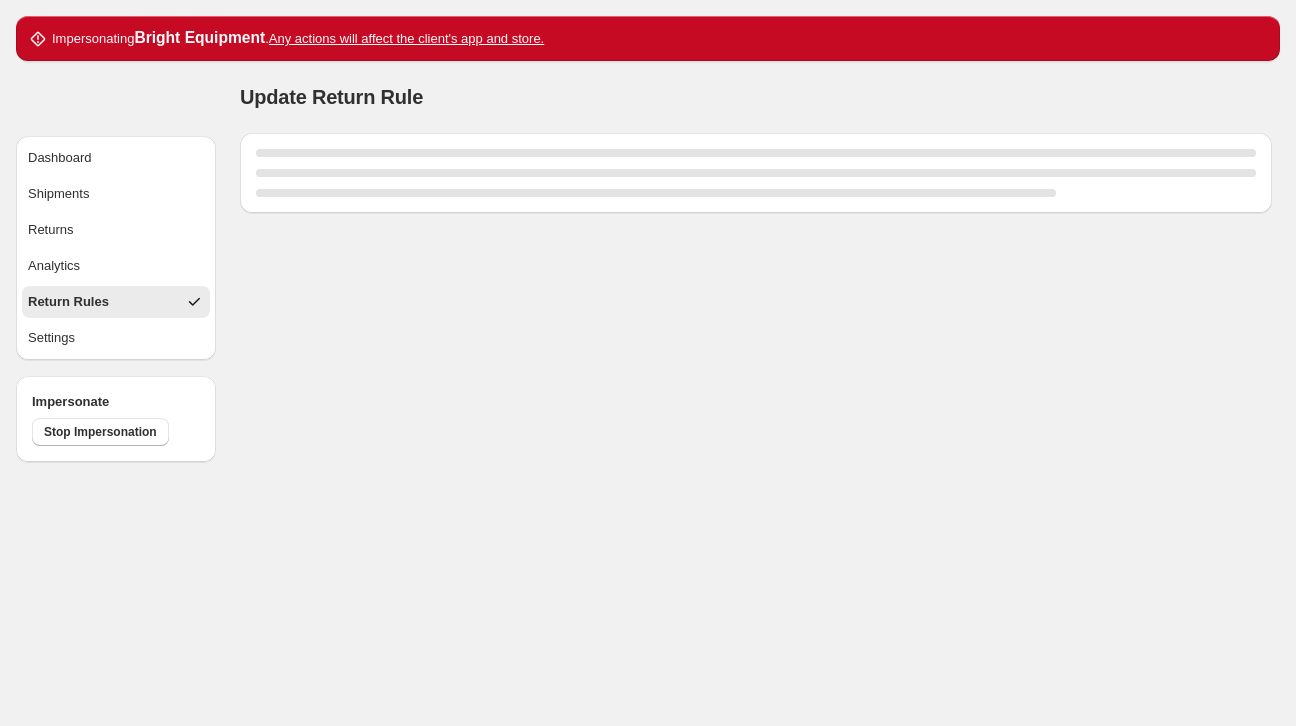 select on "****" 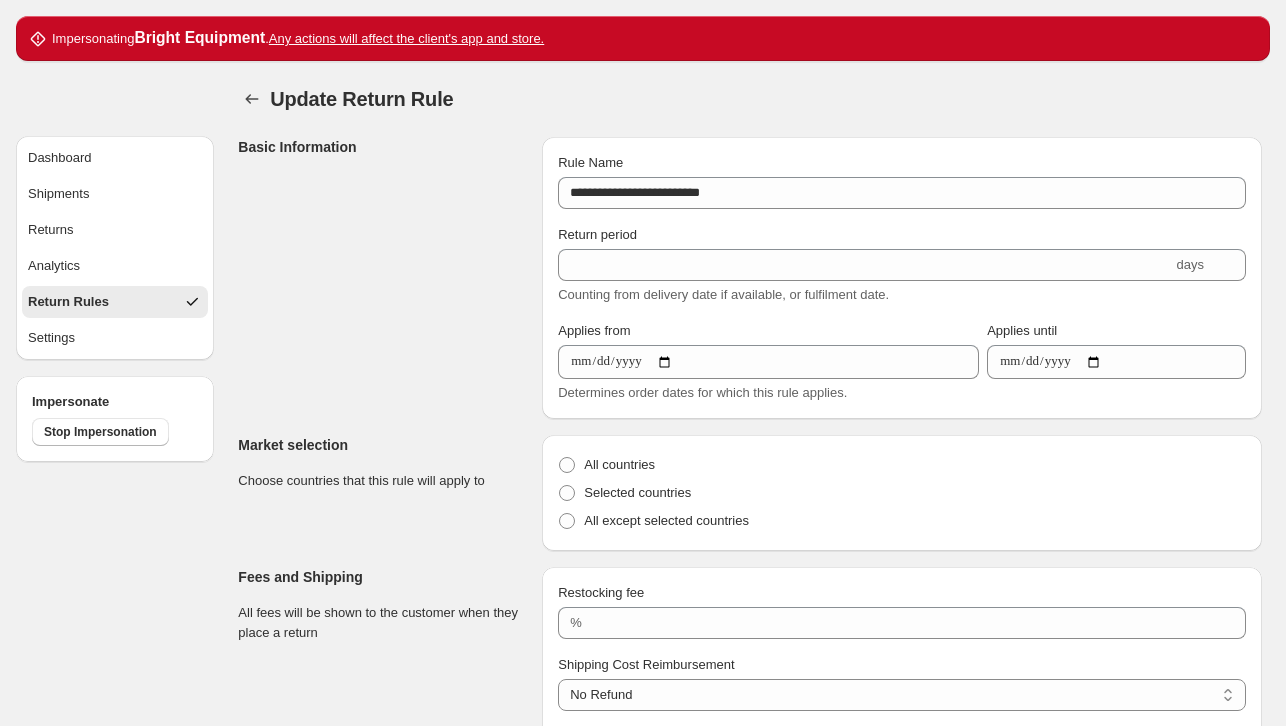 click on "Dashboard Shipments Returns Analytics Return Rules Settings" at bounding box center [115, 248] 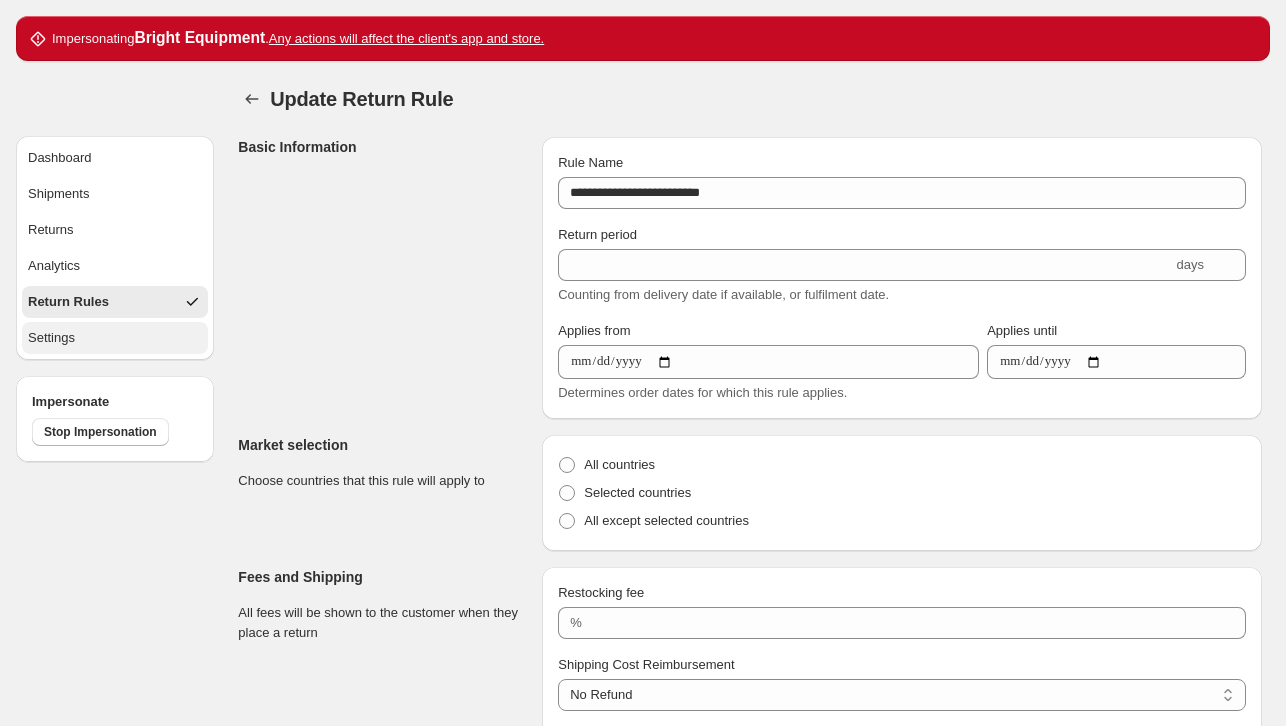 click on "Settings" at bounding box center (51, 338) 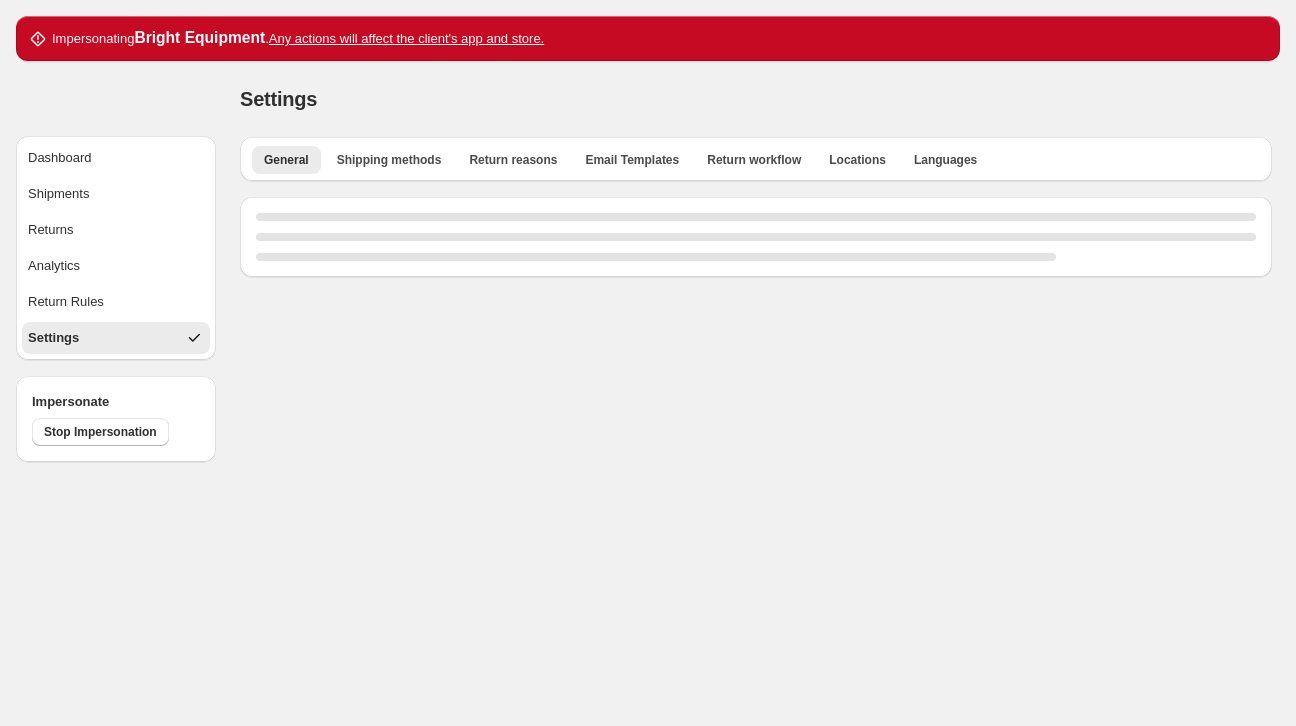 select on "**" 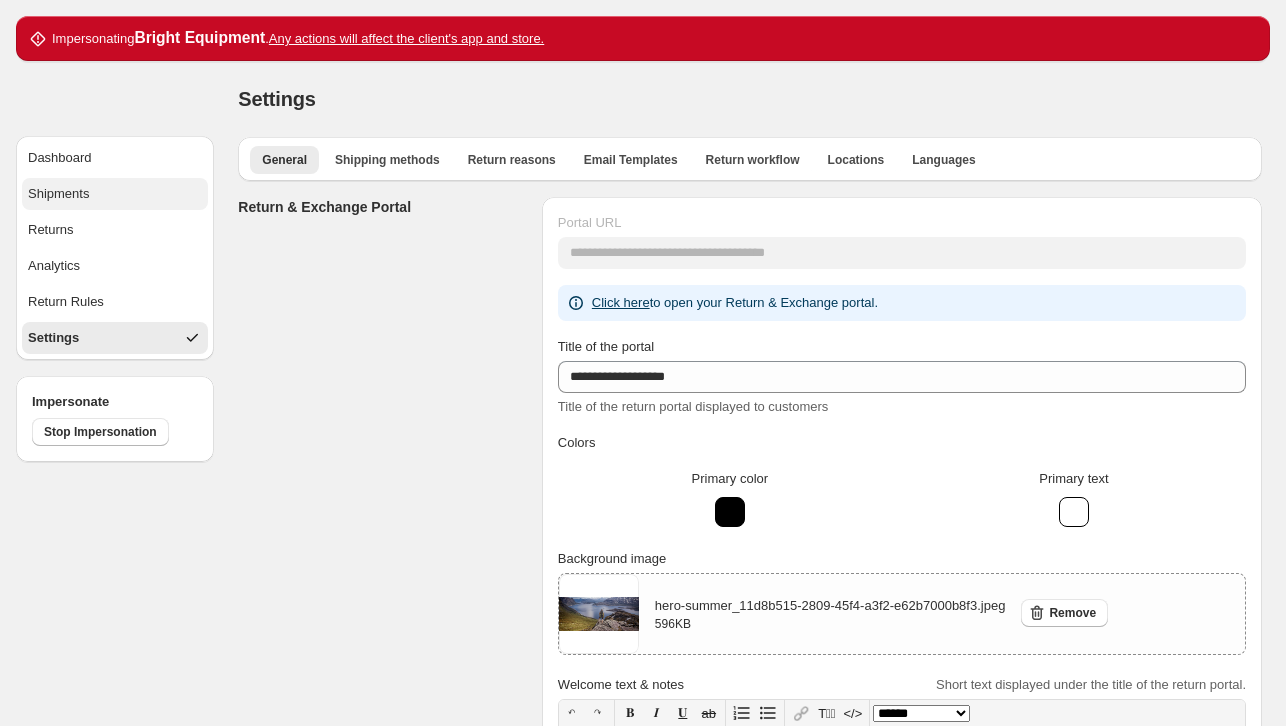 click on "Shipments" at bounding box center [115, 194] 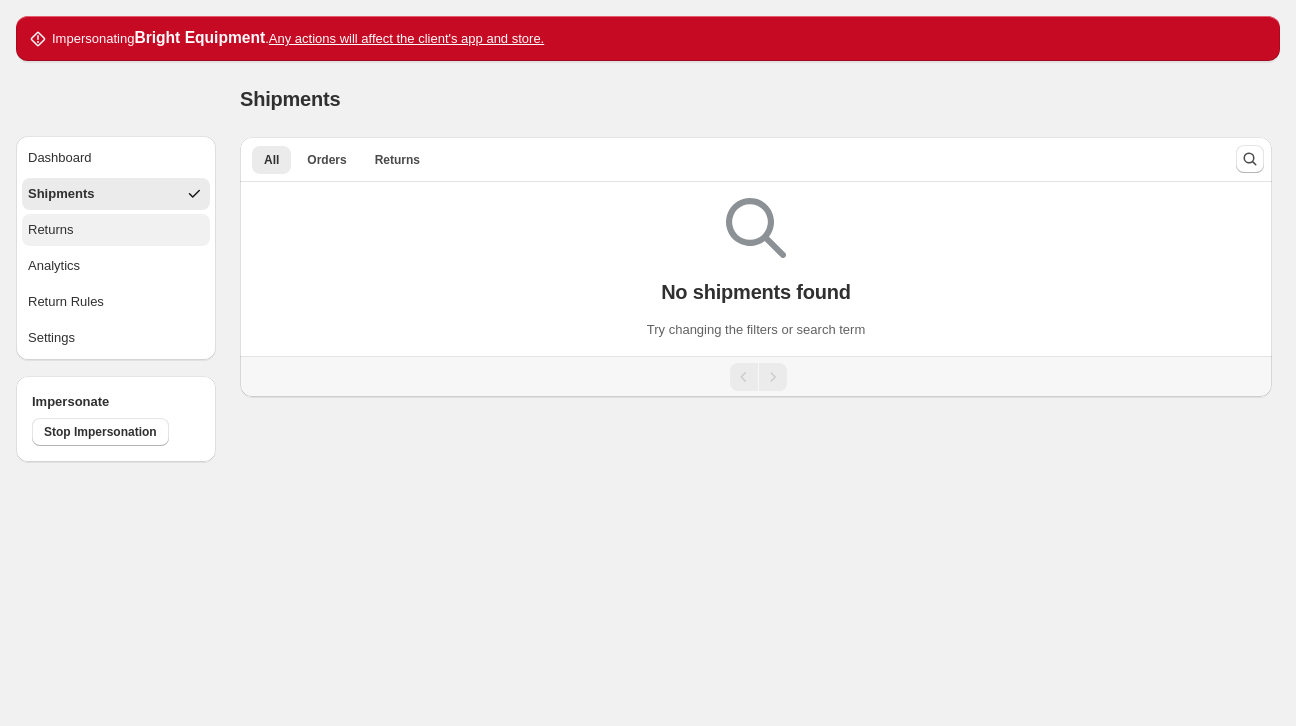 click on "Returns" at bounding box center [116, 230] 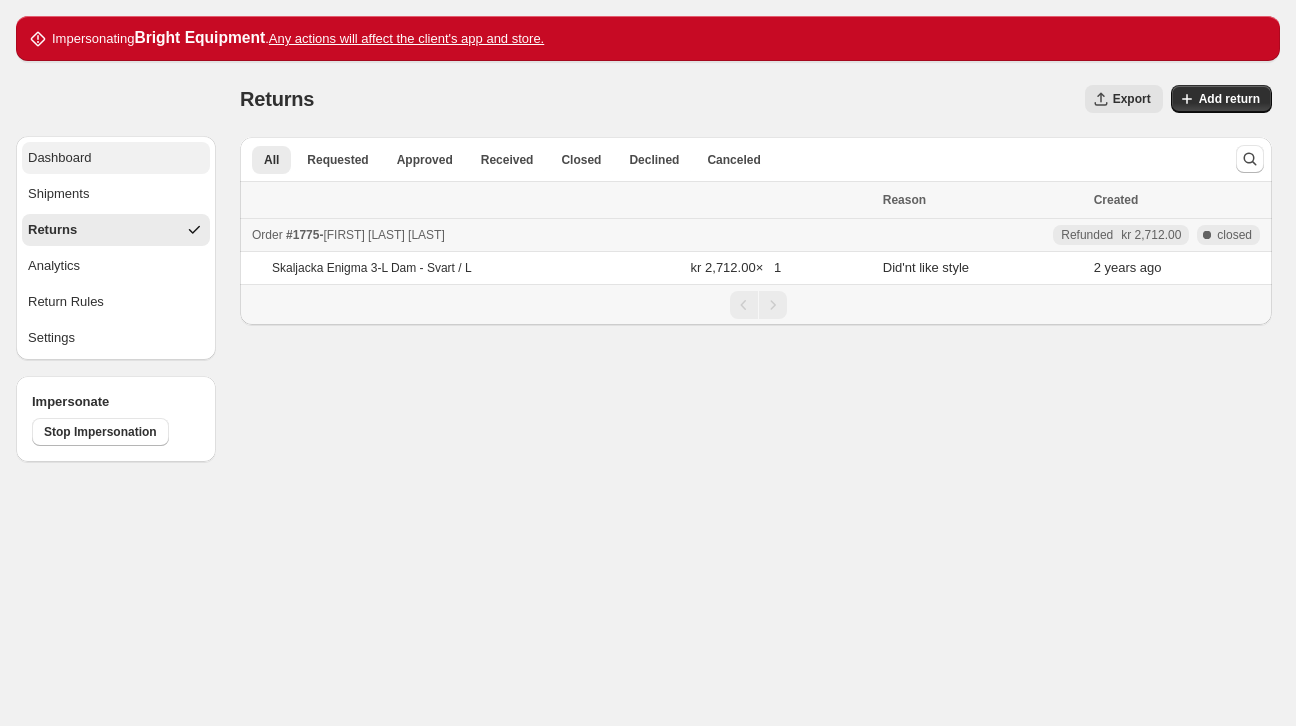 click on "Dashboard" at bounding box center (116, 158) 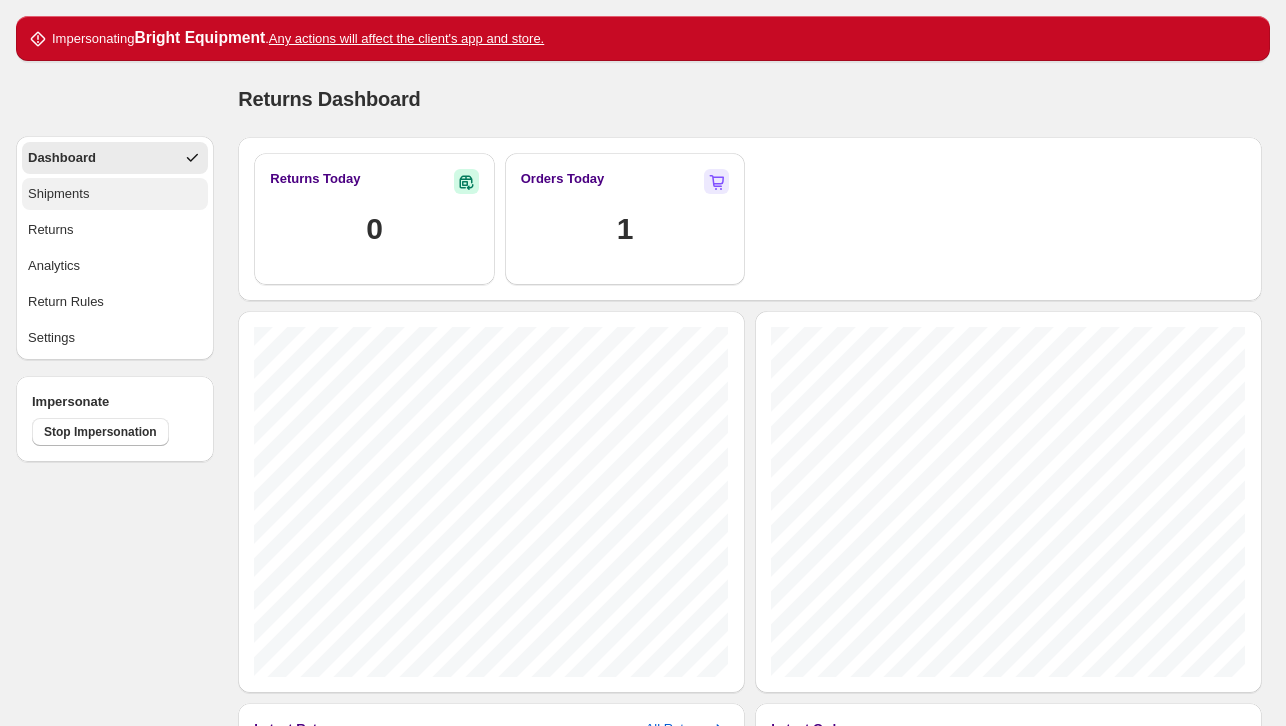 click on "Shipments" at bounding box center [115, 194] 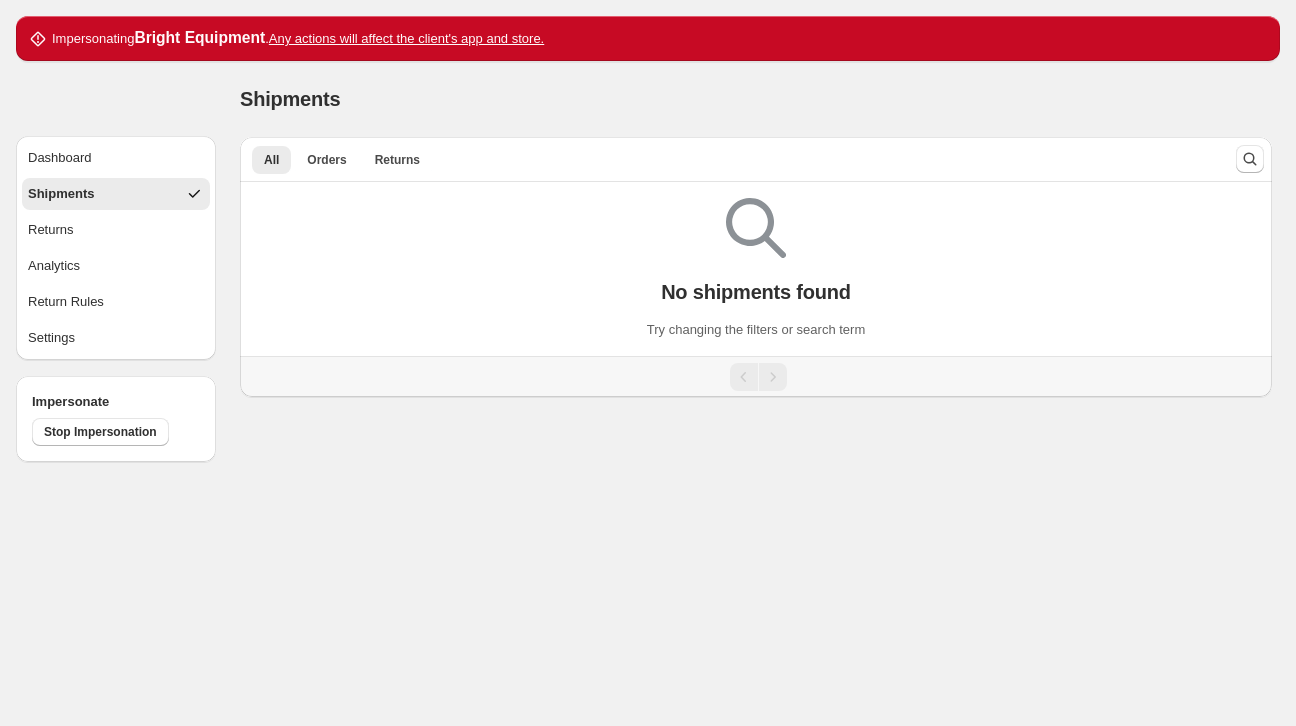 type 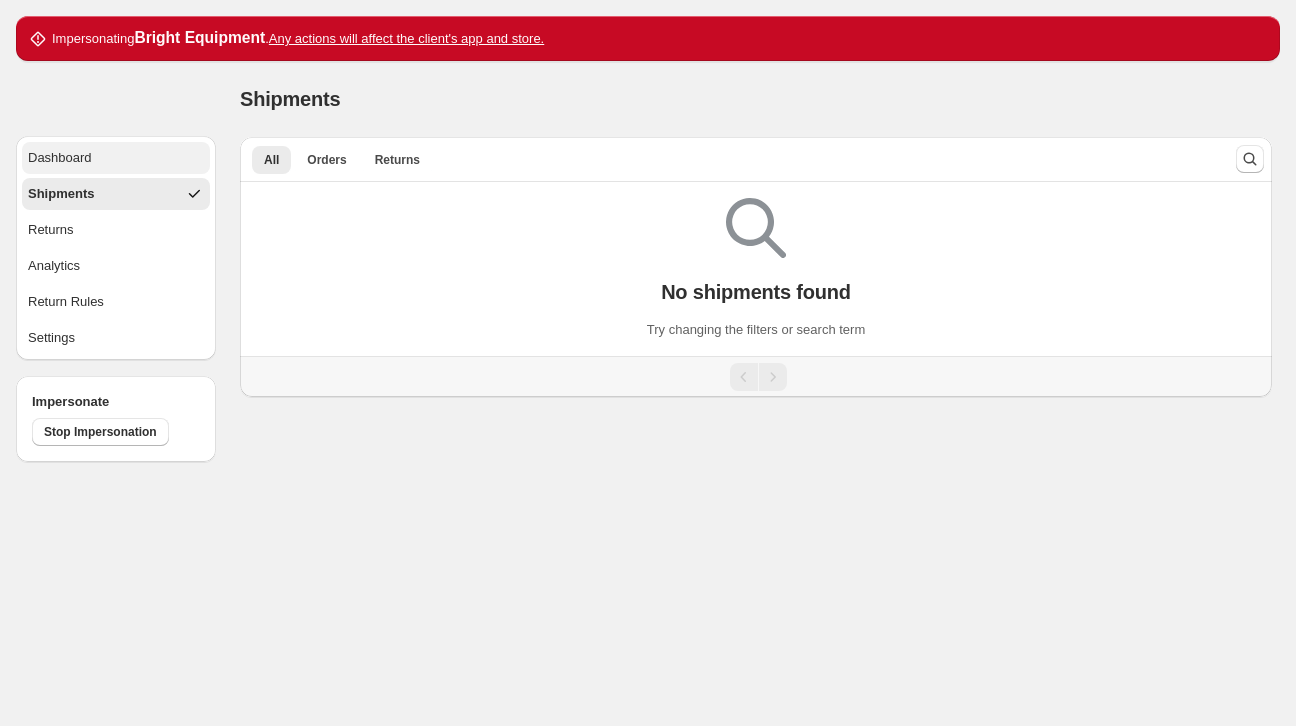 click on "Dashboard" at bounding box center (116, 158) 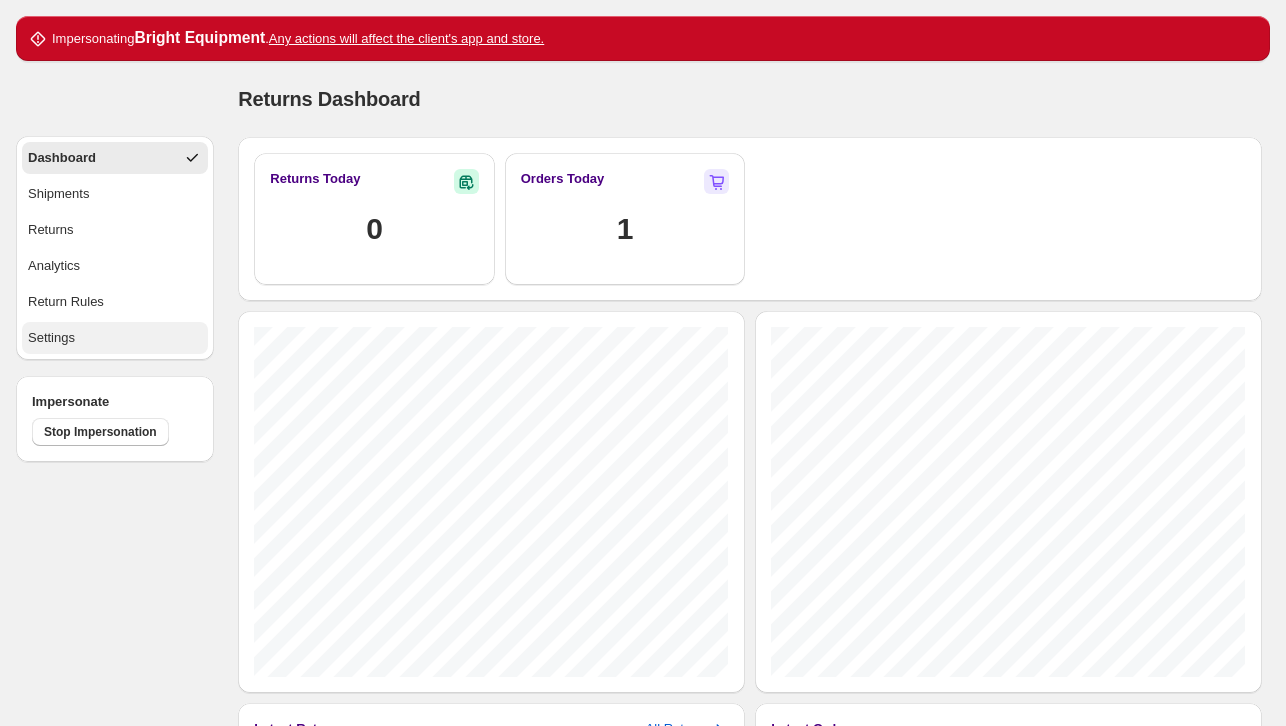 click on "Settings" at bounding box center [115, 338] 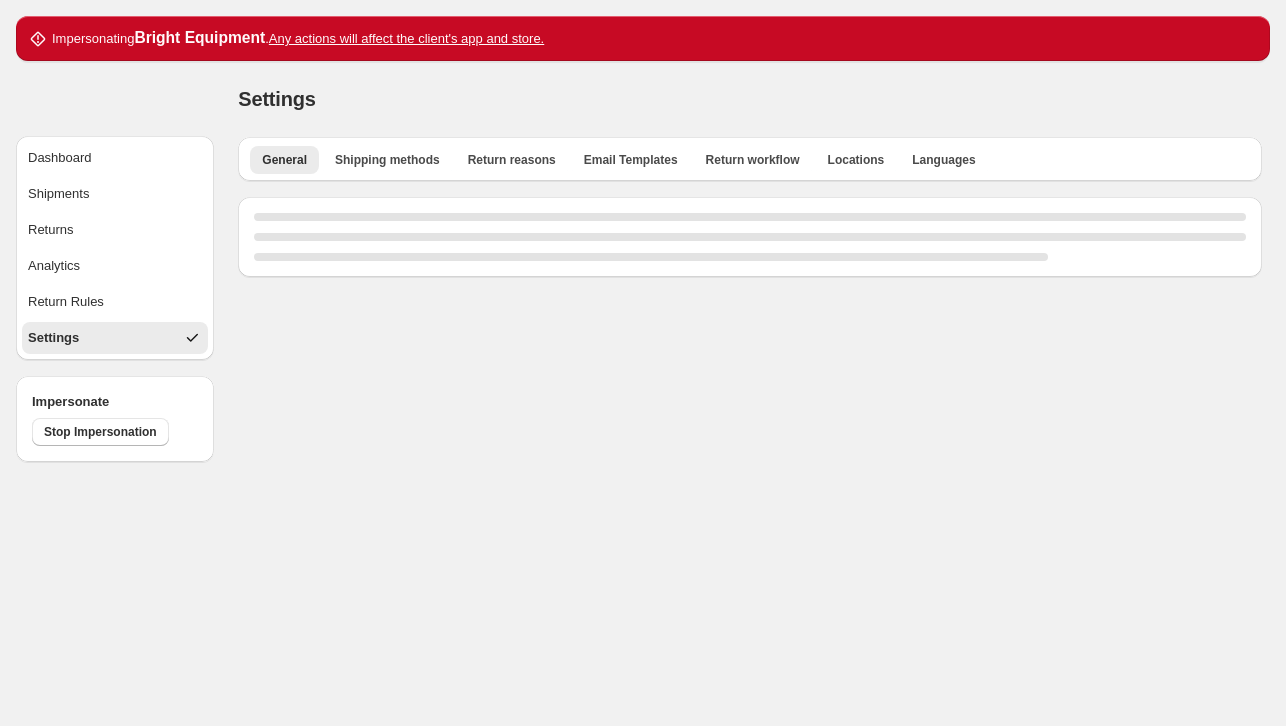 select on "**" 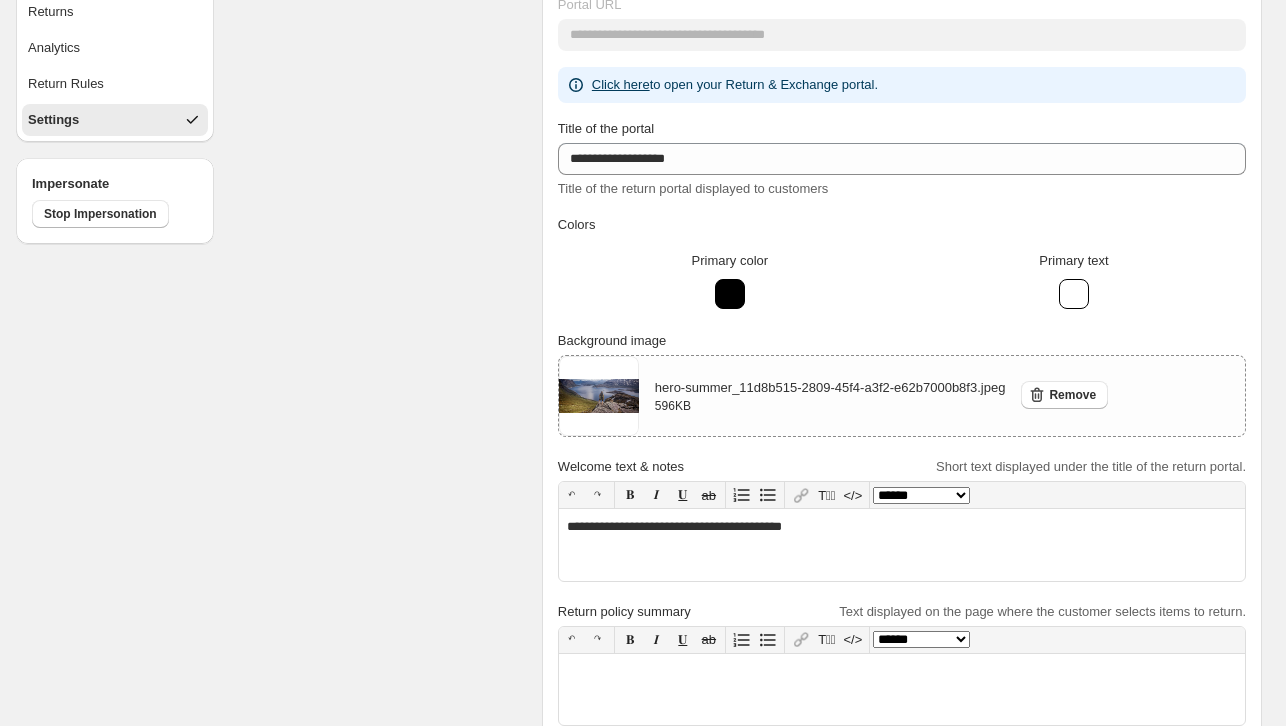 scroll, scrollTop: 94, scrollLeft: 0, axis: vertical 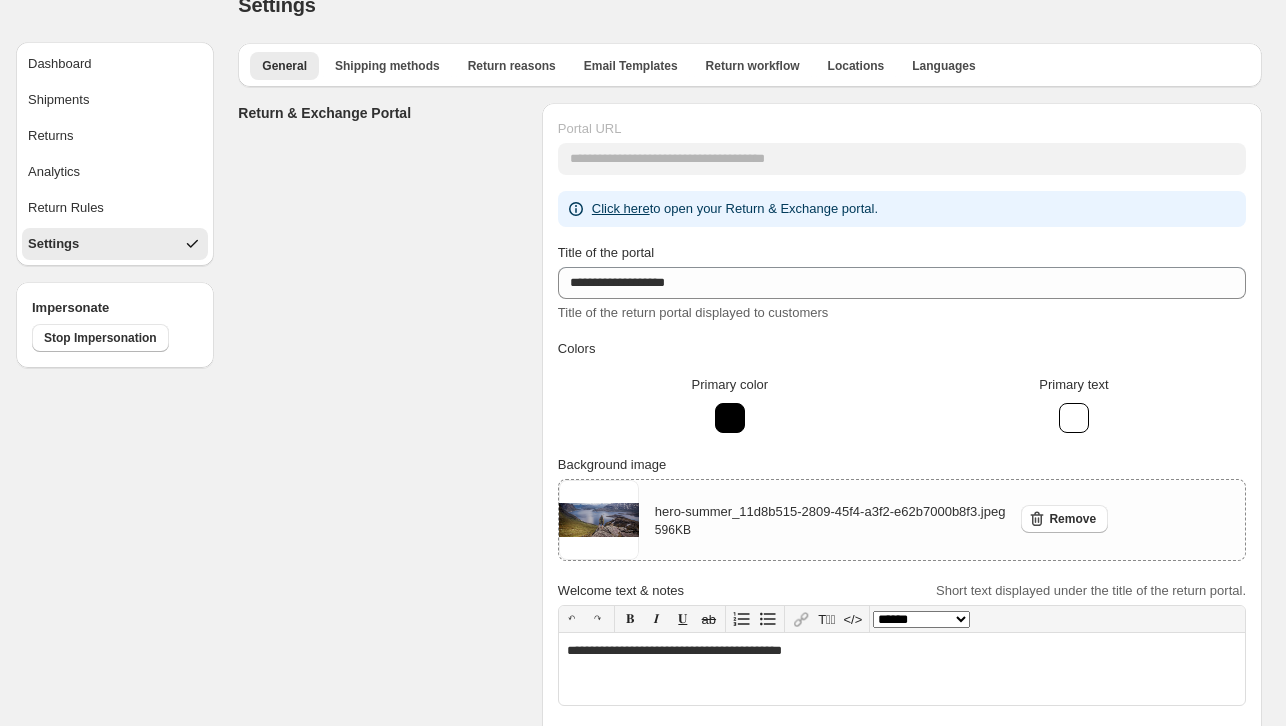 click on "**********" at bounding box center (902, 592) 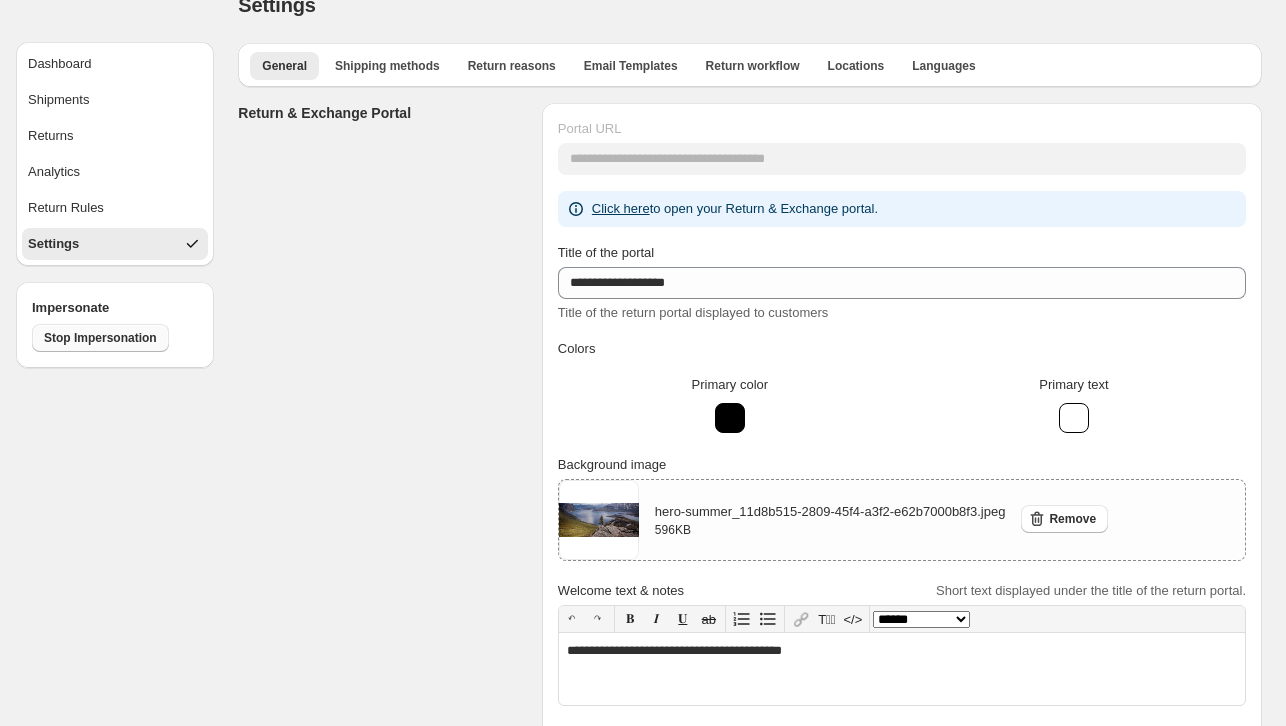 click on "Stop Impersonation" at bounding box center [100, 338] 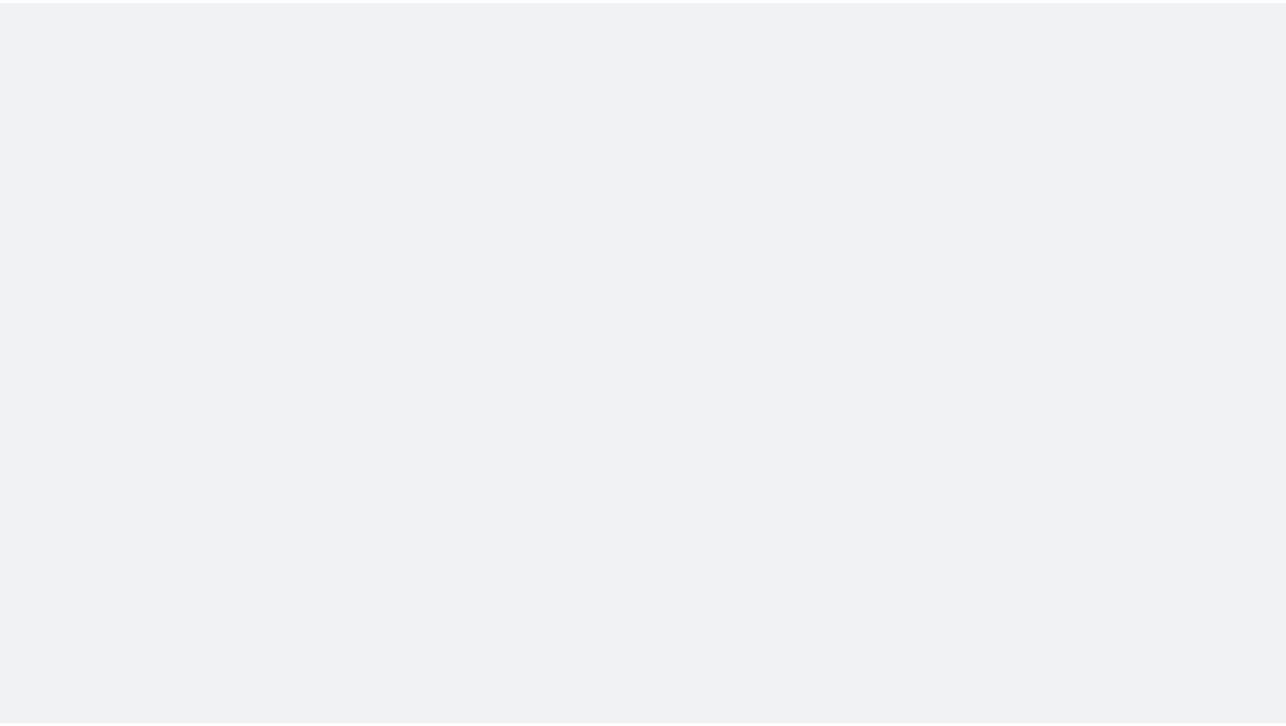 scroll, scrollTop: 0, scrollLeft: 0, axis: both 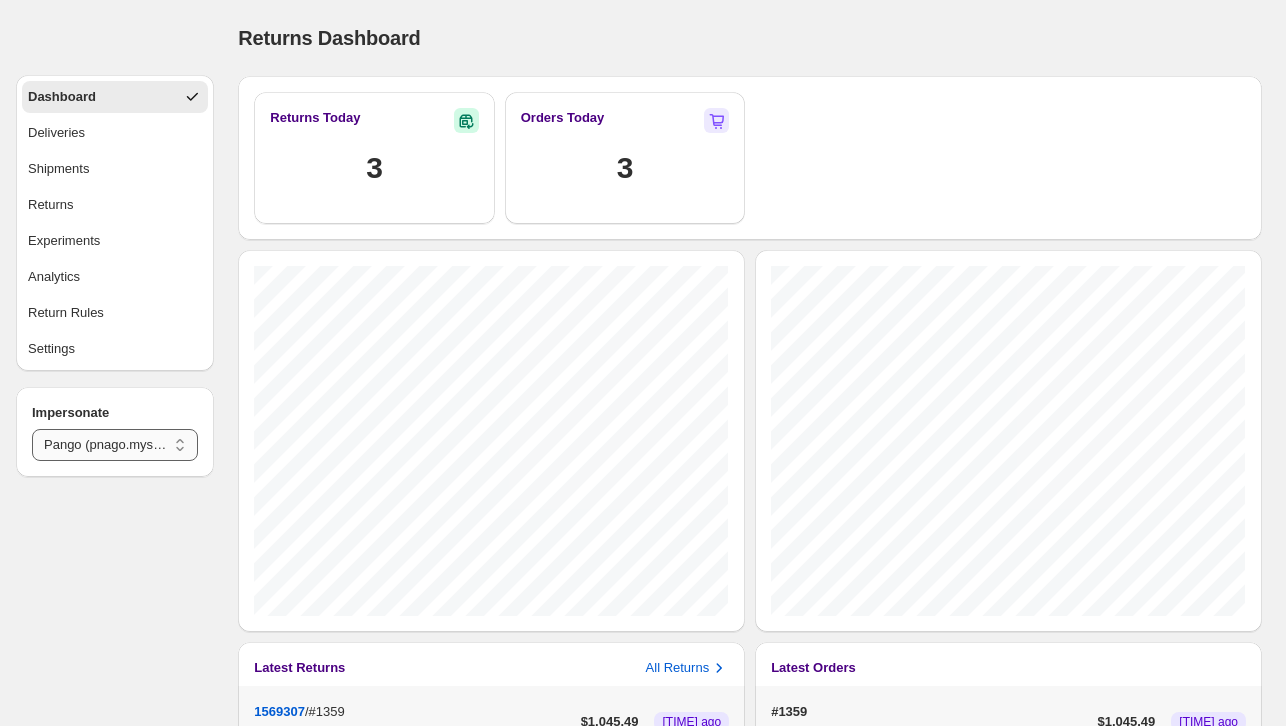 click on "**********" at bounding box center [115, 445] 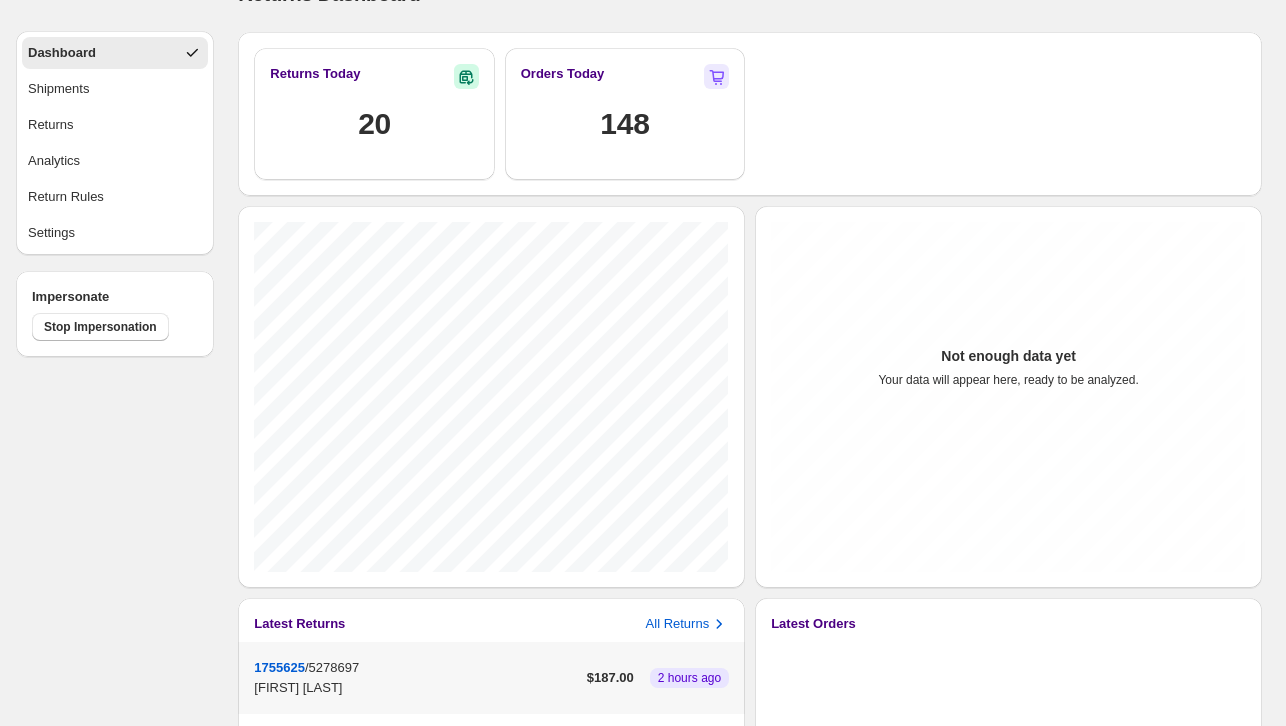 scroll, scrollTop: 106, scrollLeft: 0, axis: vertical 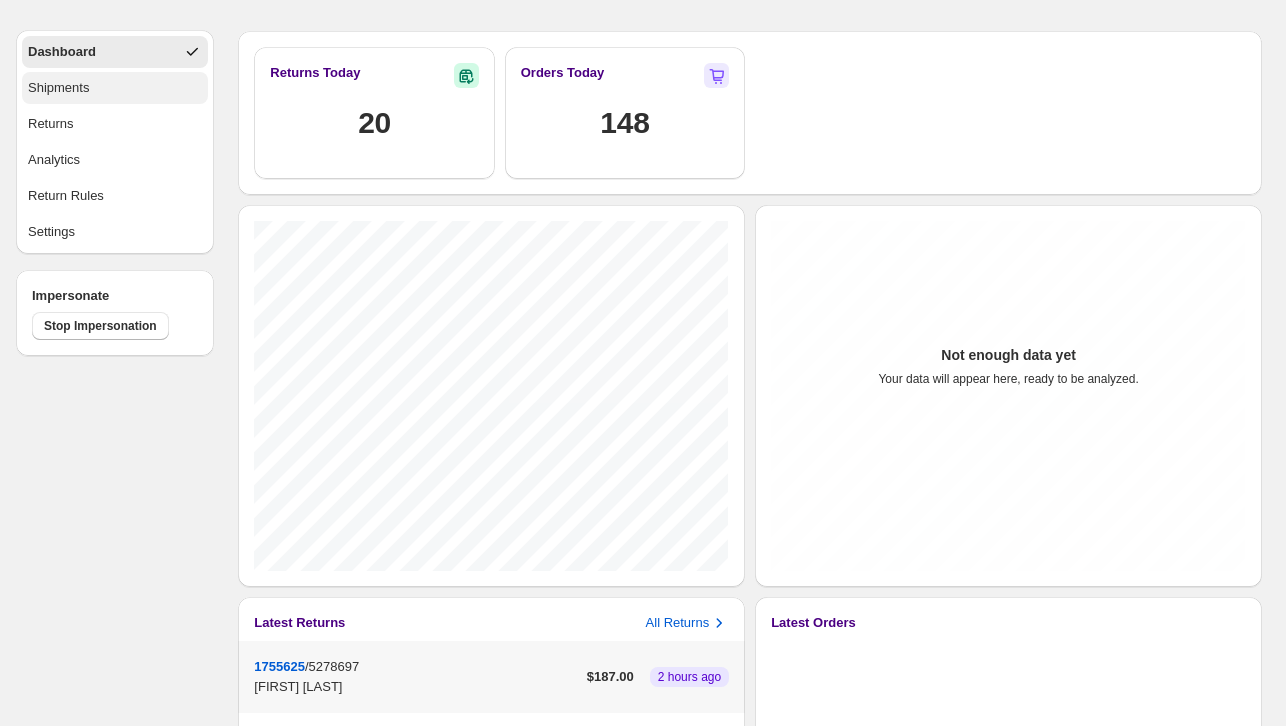 click on "Shipments" at bounding box center [115, 88] 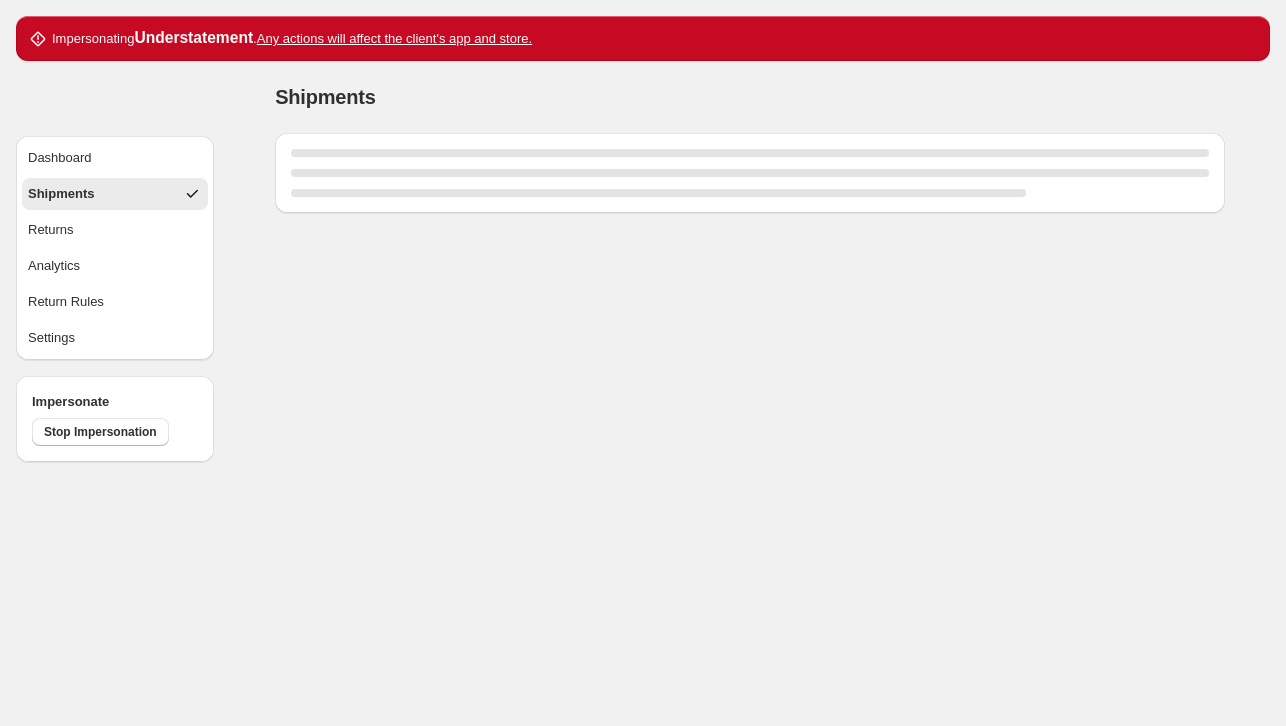 scroll, scrollTop: 0, scrollLeft: 0, axis: both 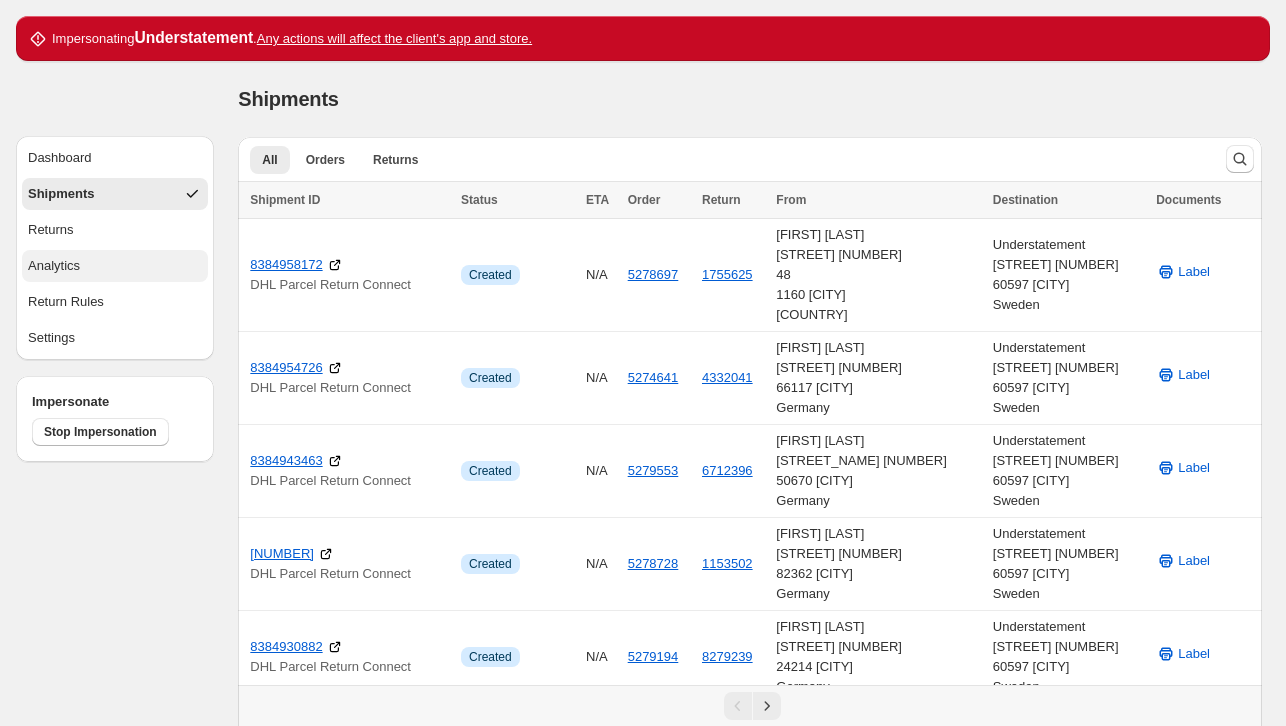 click on "Analytics" at bounding box center [115, 266] 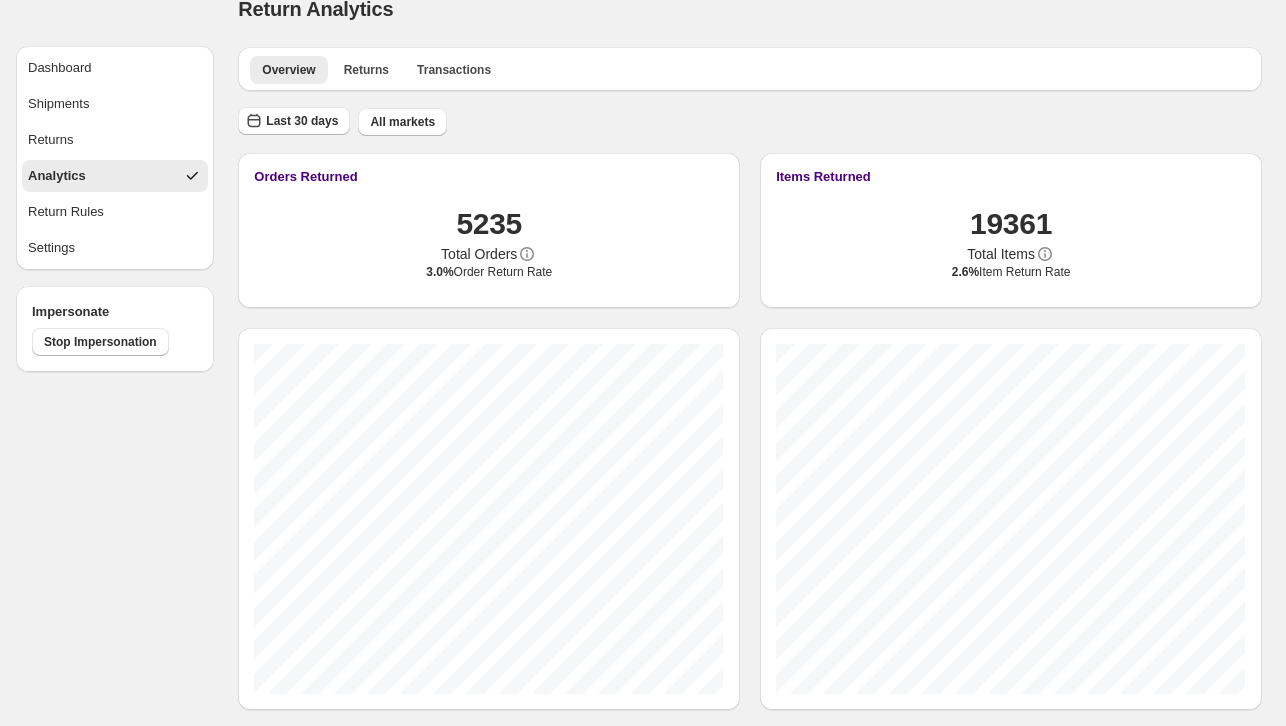 scroll, scrollTop: 91, scrollLeft: 0, axis: vertical 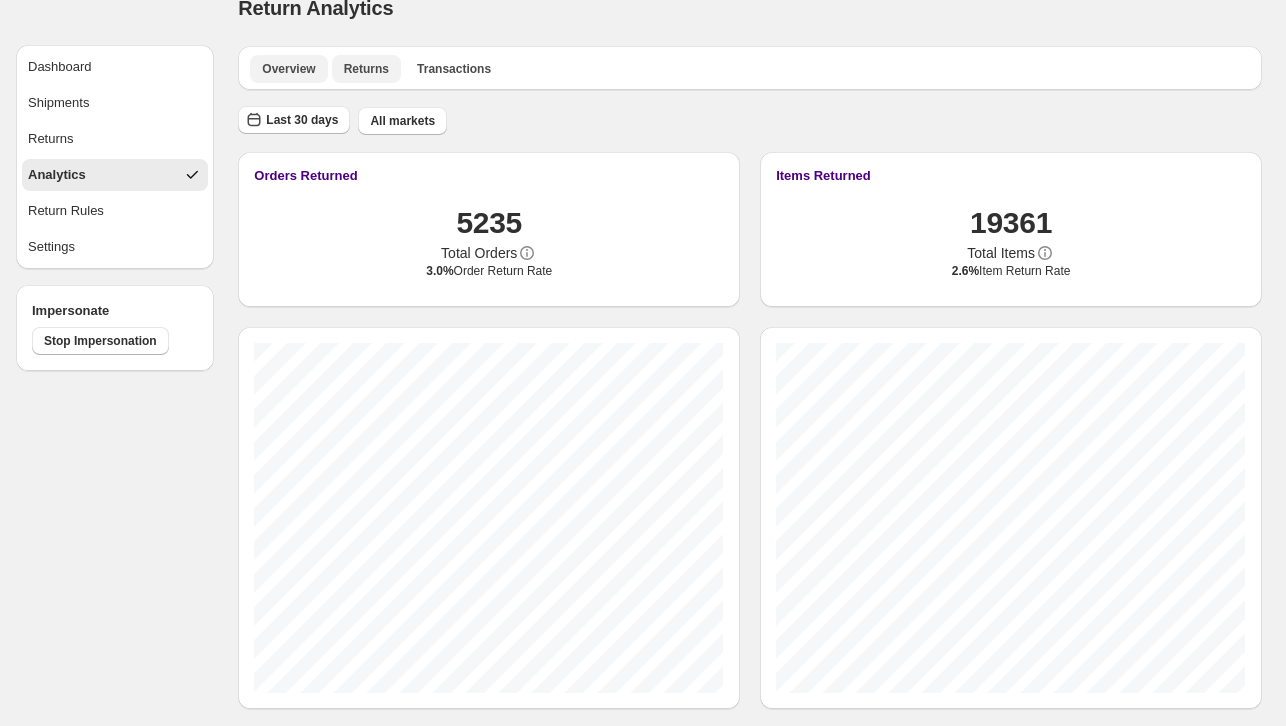 click on "Returns" at bounding box center (366, 69) 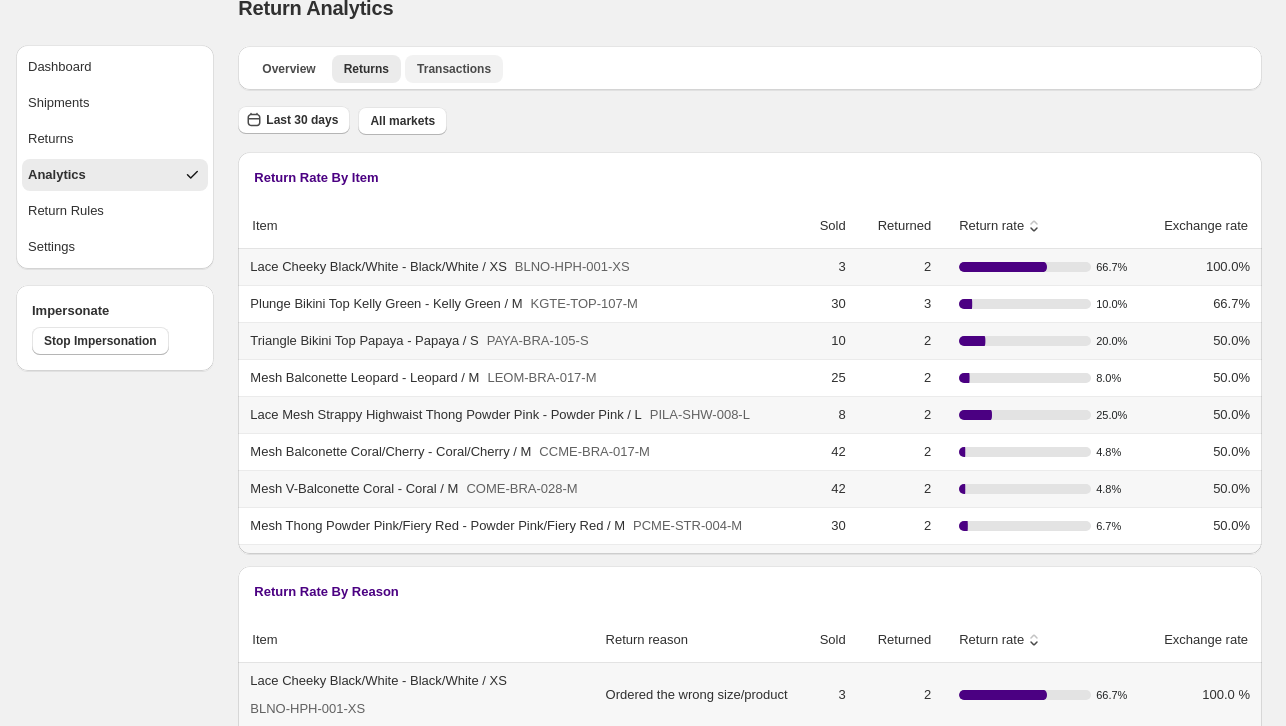 click on "Transactions" at bounding box center [454, 69] 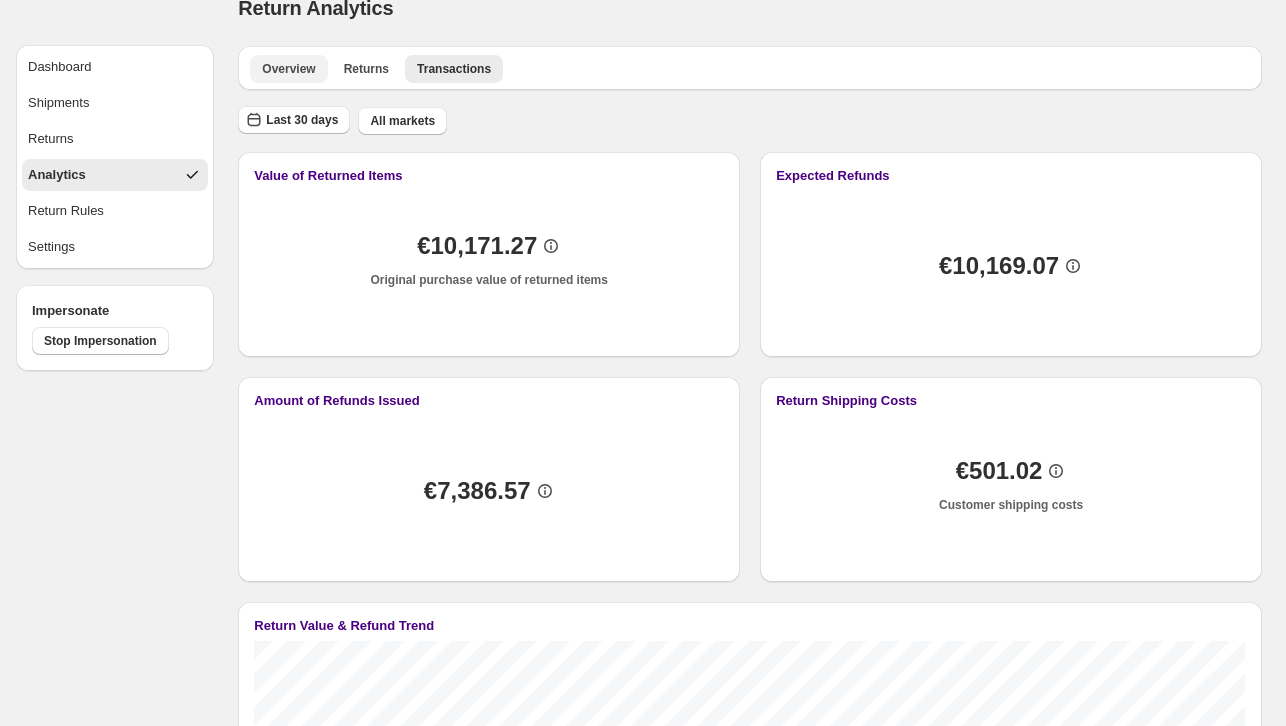 click on "Overview" at bounding box center [288, 69] 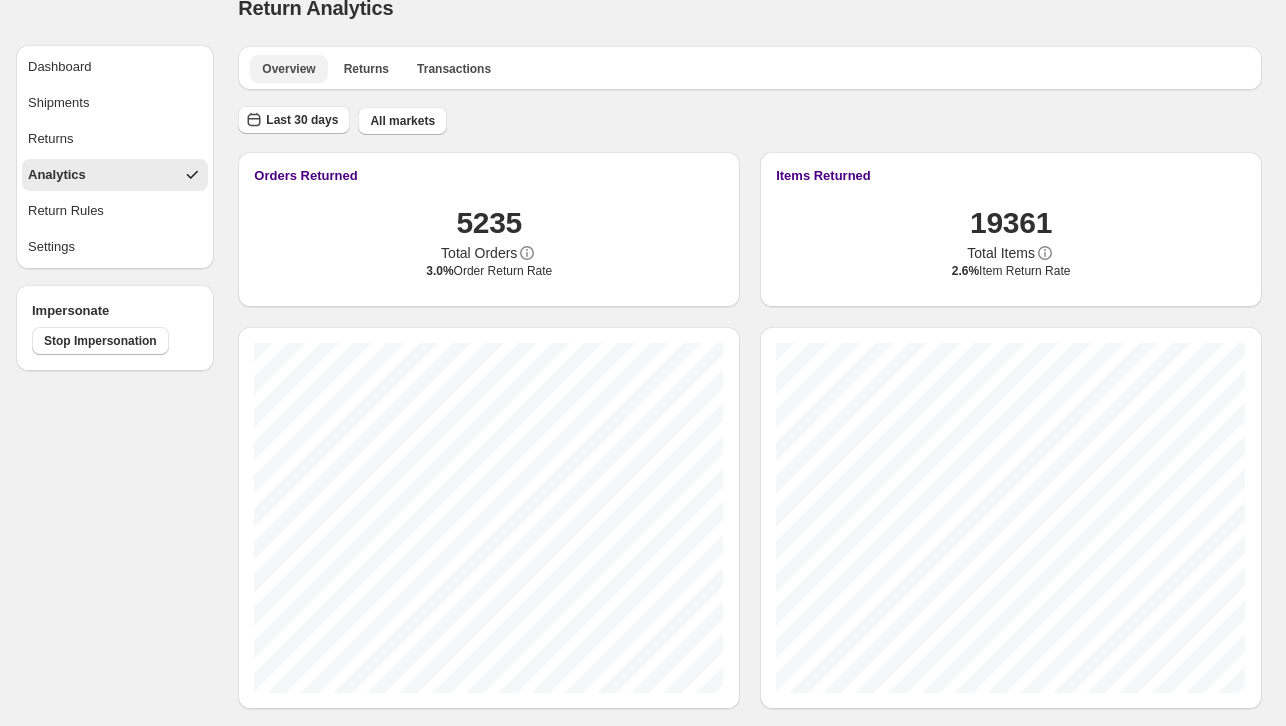 scroll, scrollTop: 107, scrollLeft: 0, axis: vertical 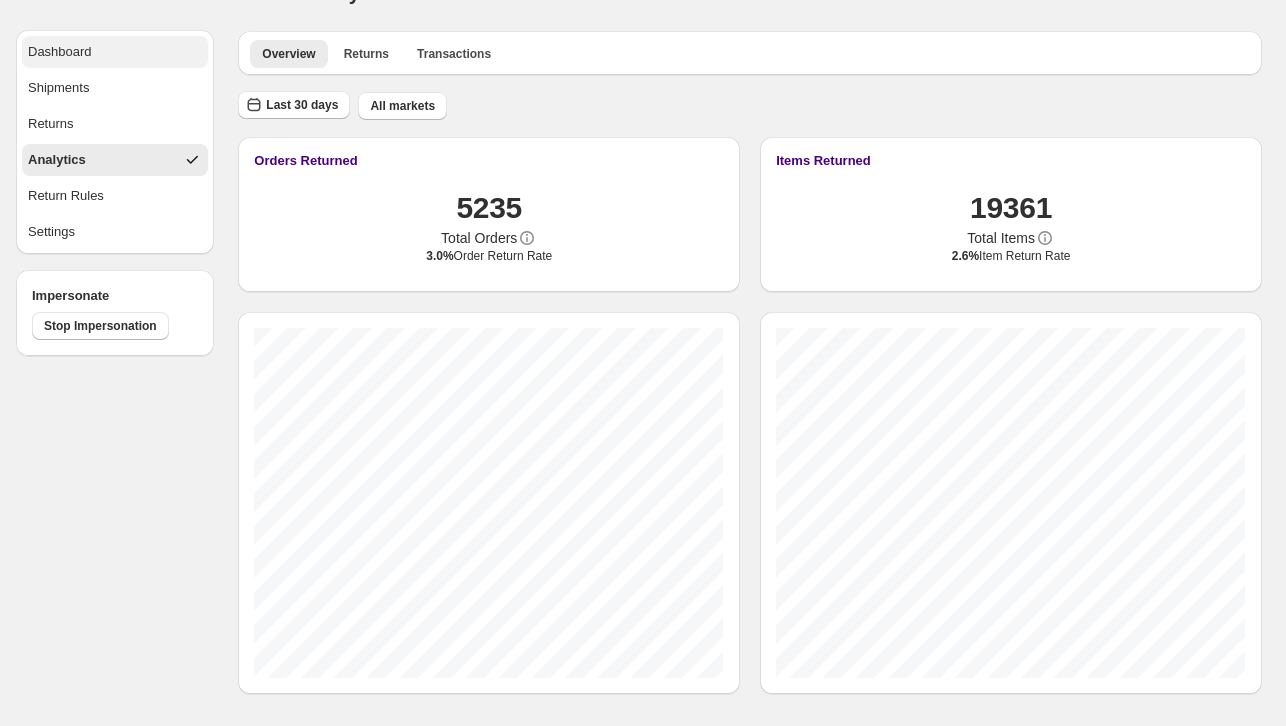 click on "Dashboard" at bounding box center (115, 52) 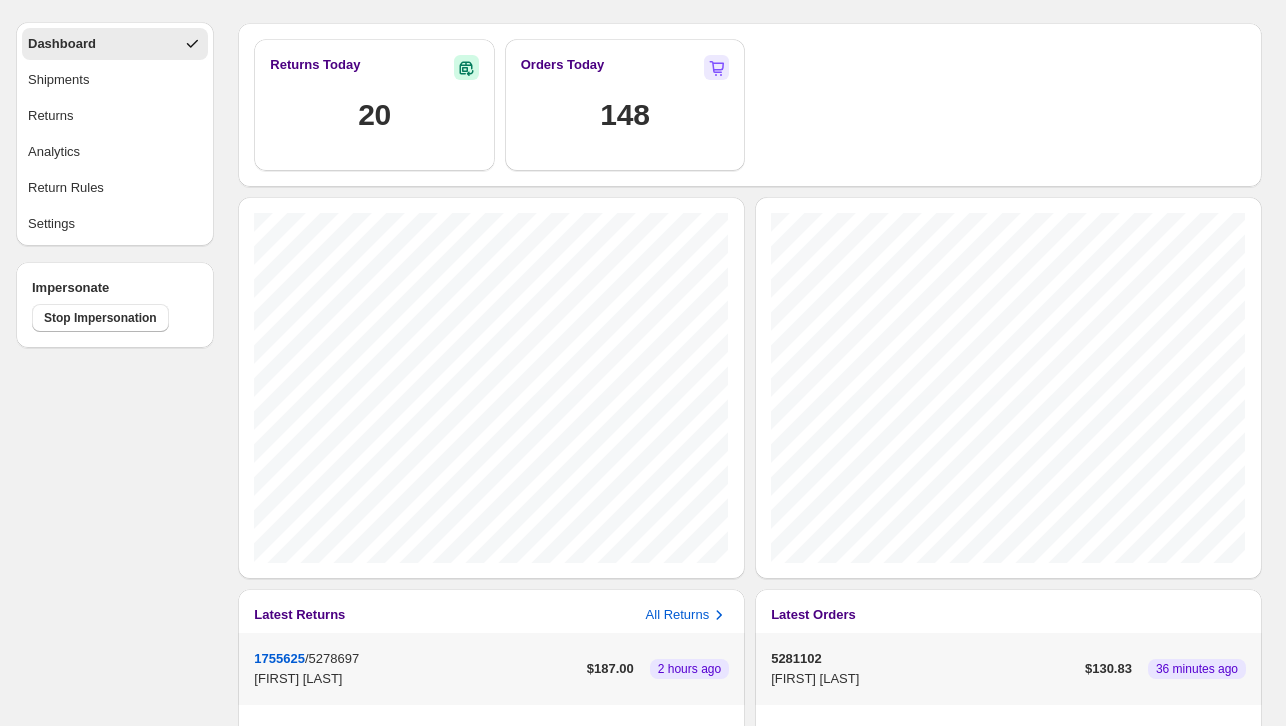 scroll, scrollTop: 113, scrollLeft: 0, axis: vertical 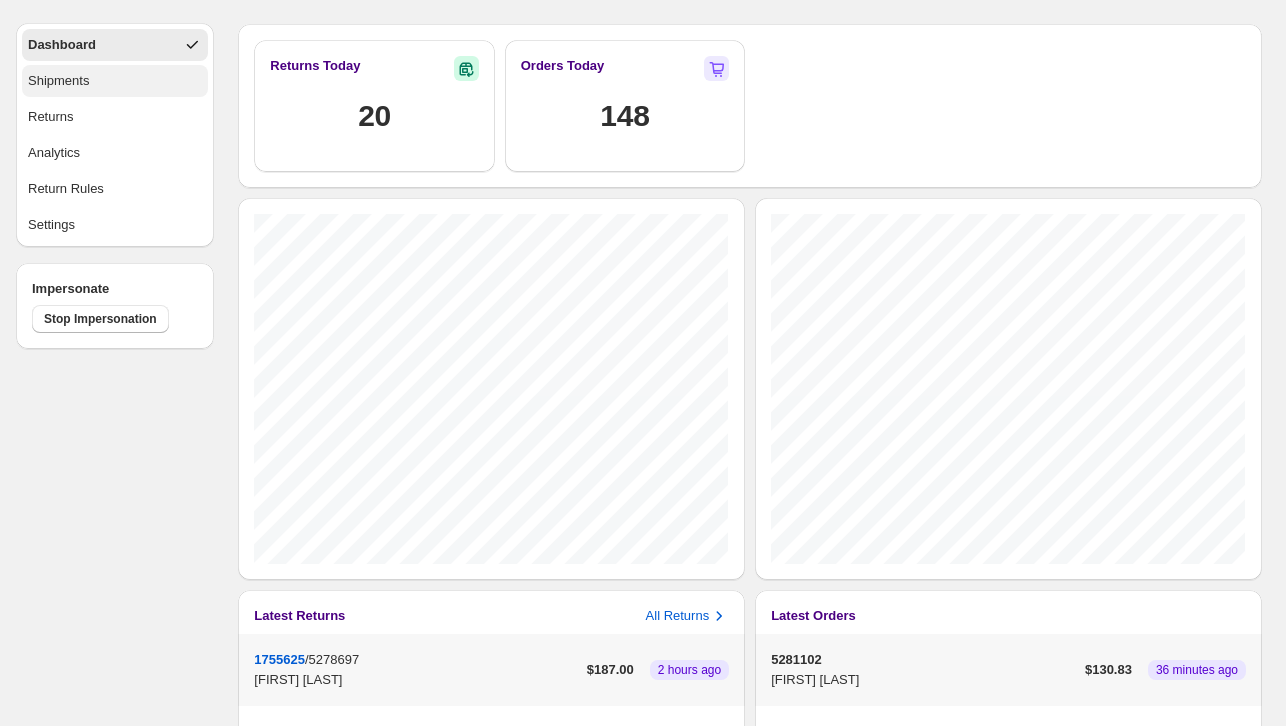 click on "Shipments" at bounding box center (115, 81) 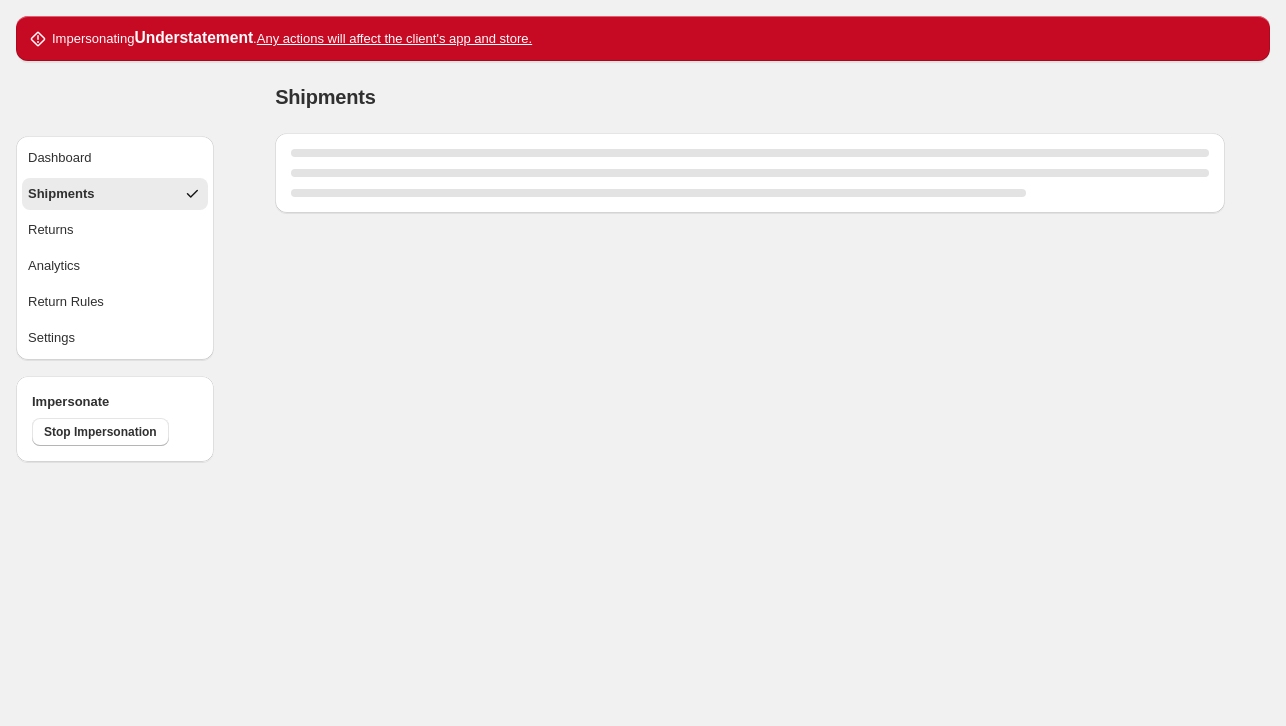scroll, scrollTop: 0, scrollLeft: 0, axis: both 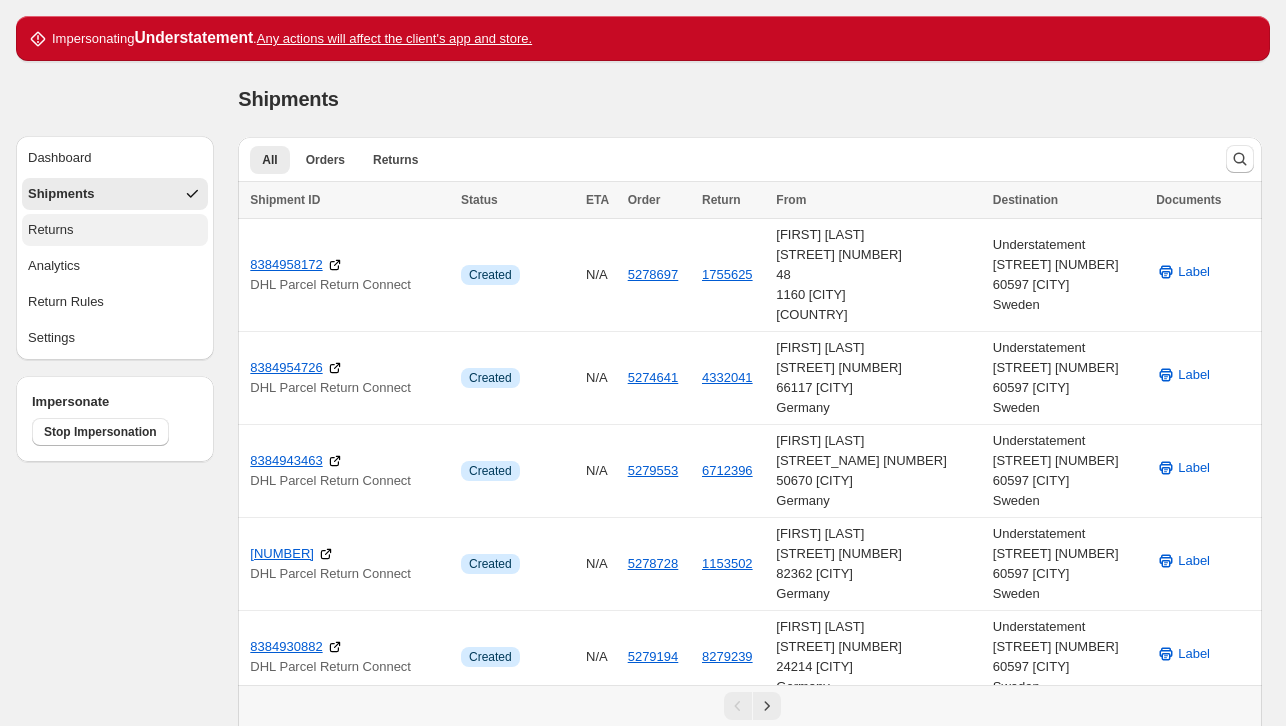 click on "Returns" at bounding box center (115, 230) 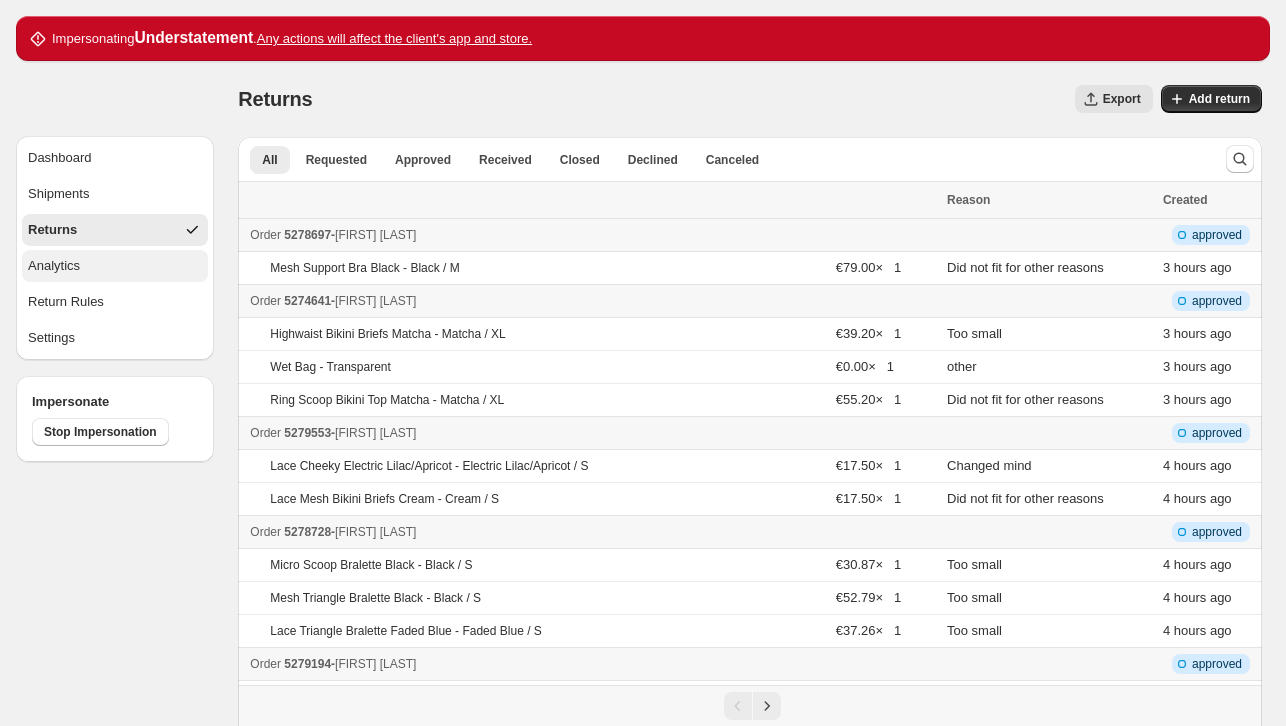 click on "Analytics" at bounding box center (115, 266) 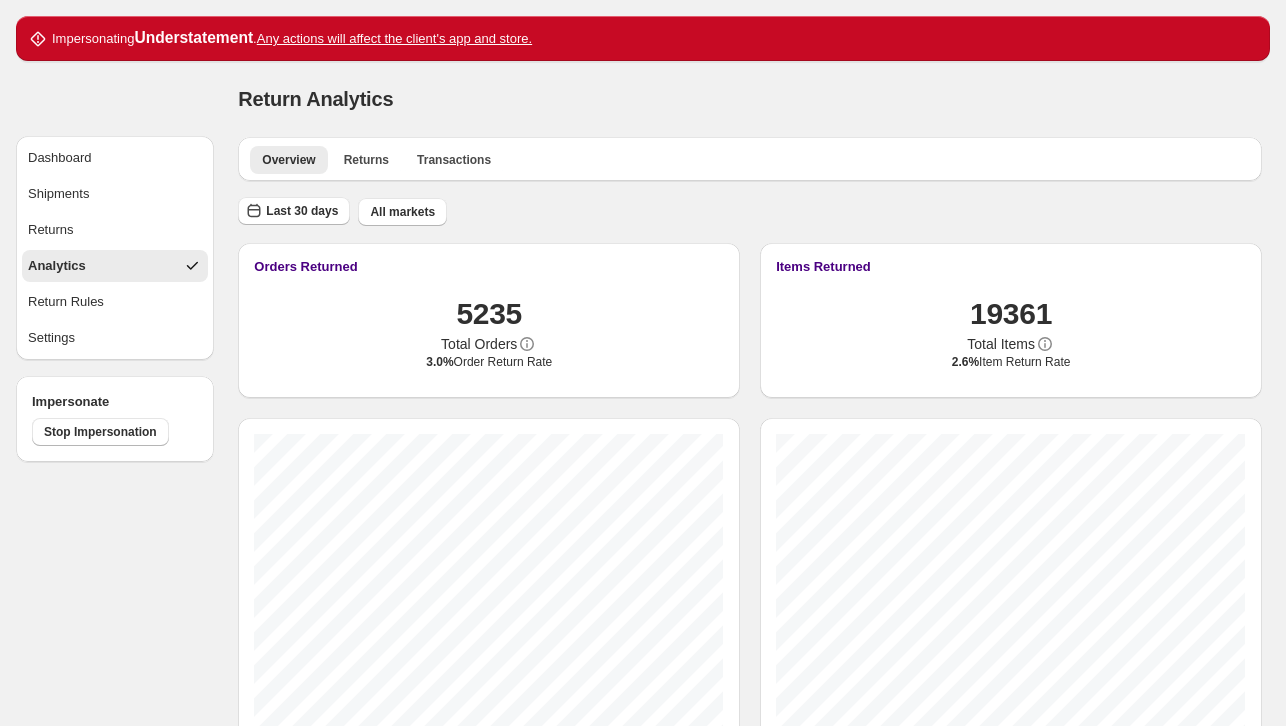 scroll, scrollTop: 107, scrollLeft: 0, axis: vertical 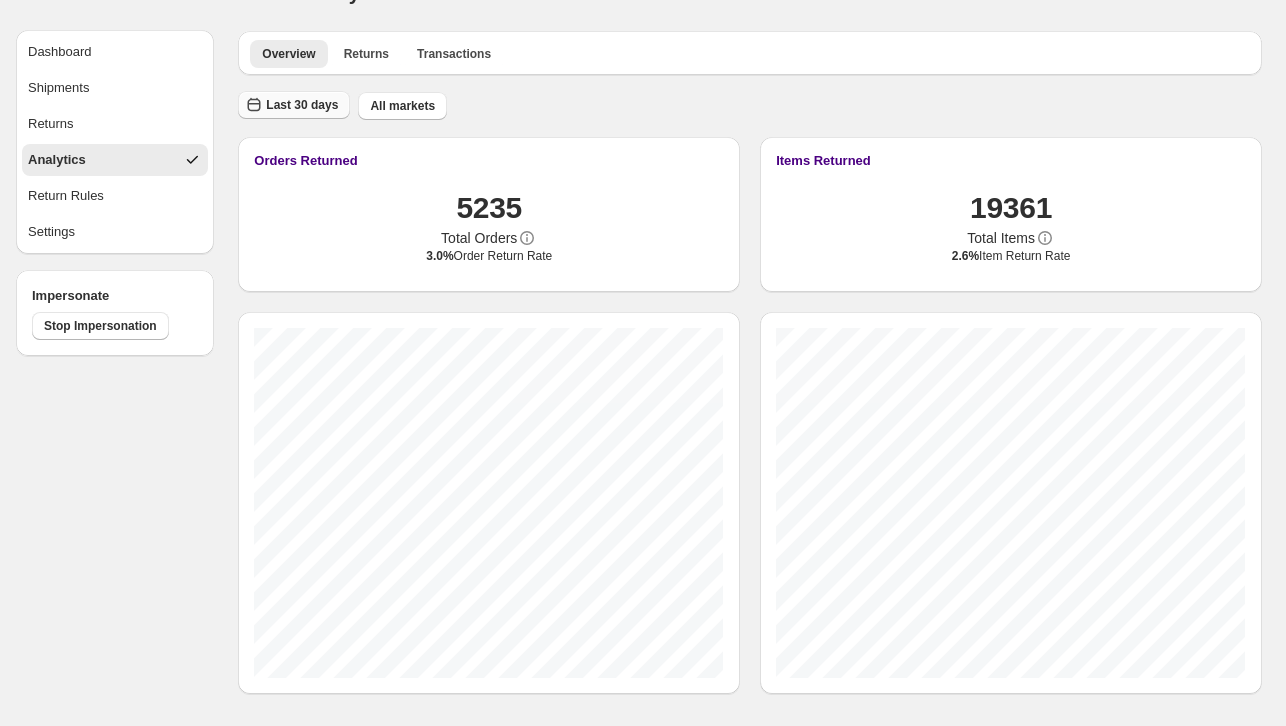 click on "Last 30 days" at bounding box center [302, 105] 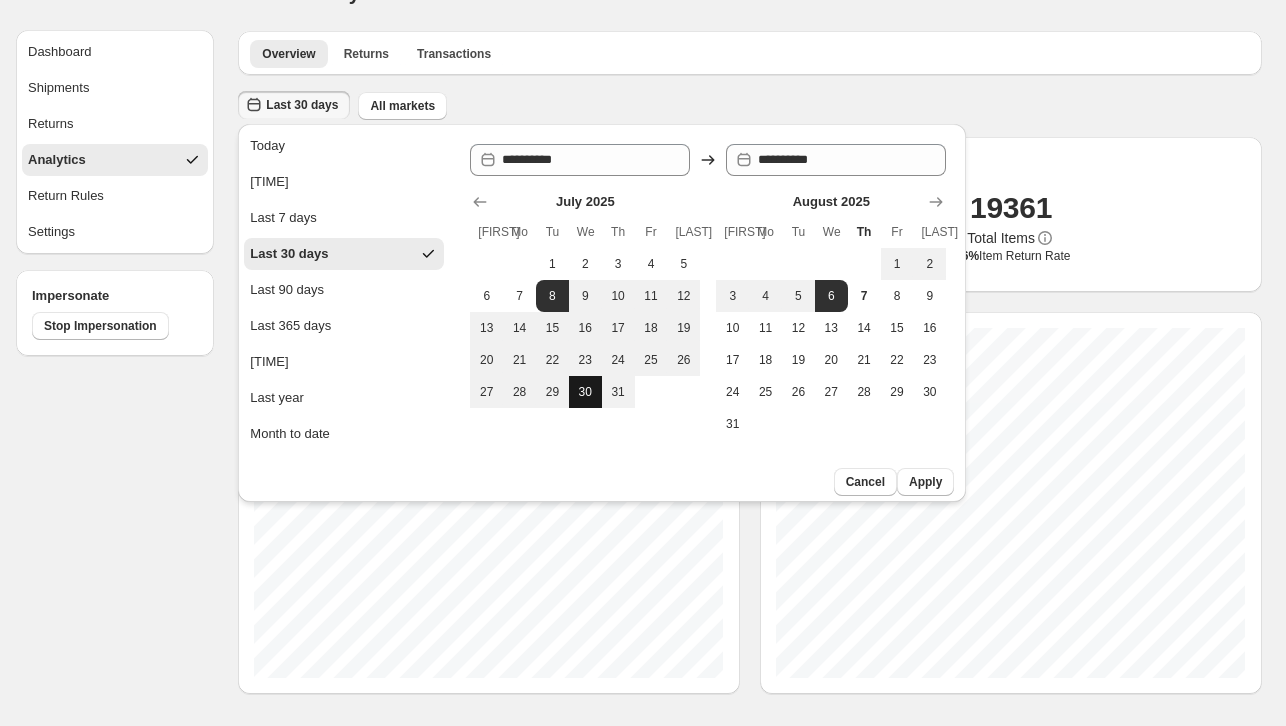 click on "30" at bounding box center [585, 392] 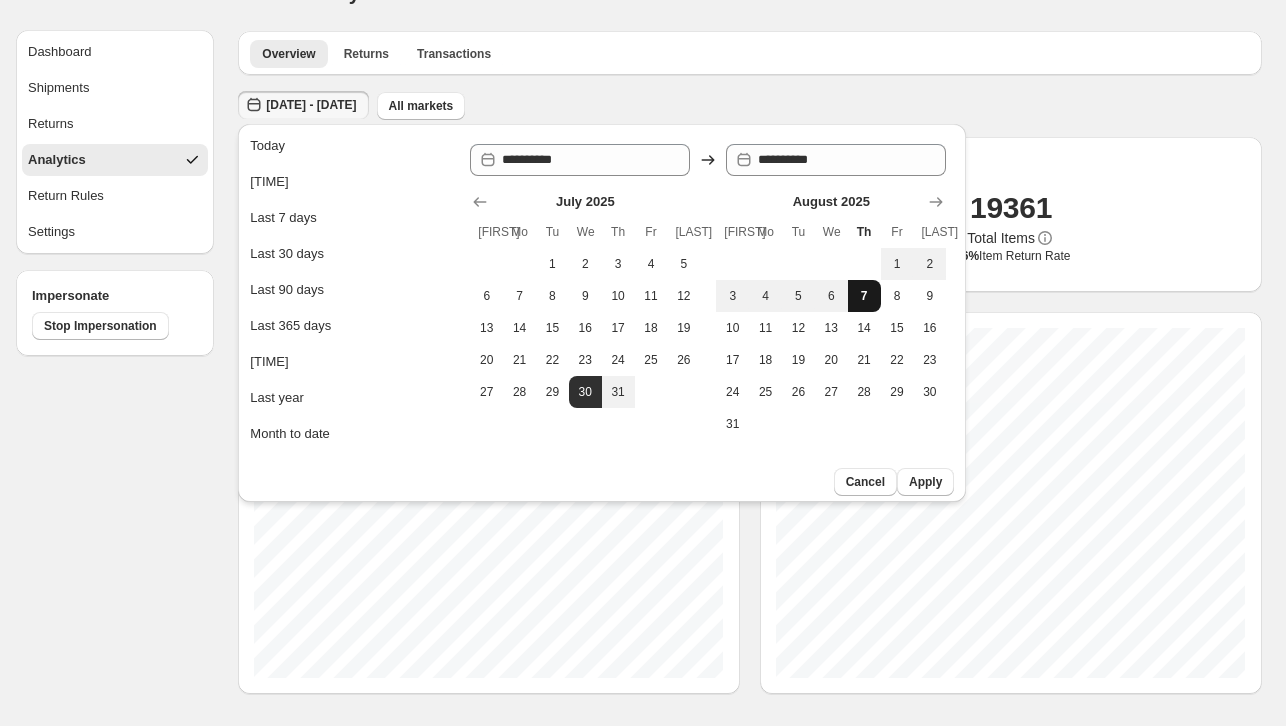 click on "7" at bounding box center (864, 296) 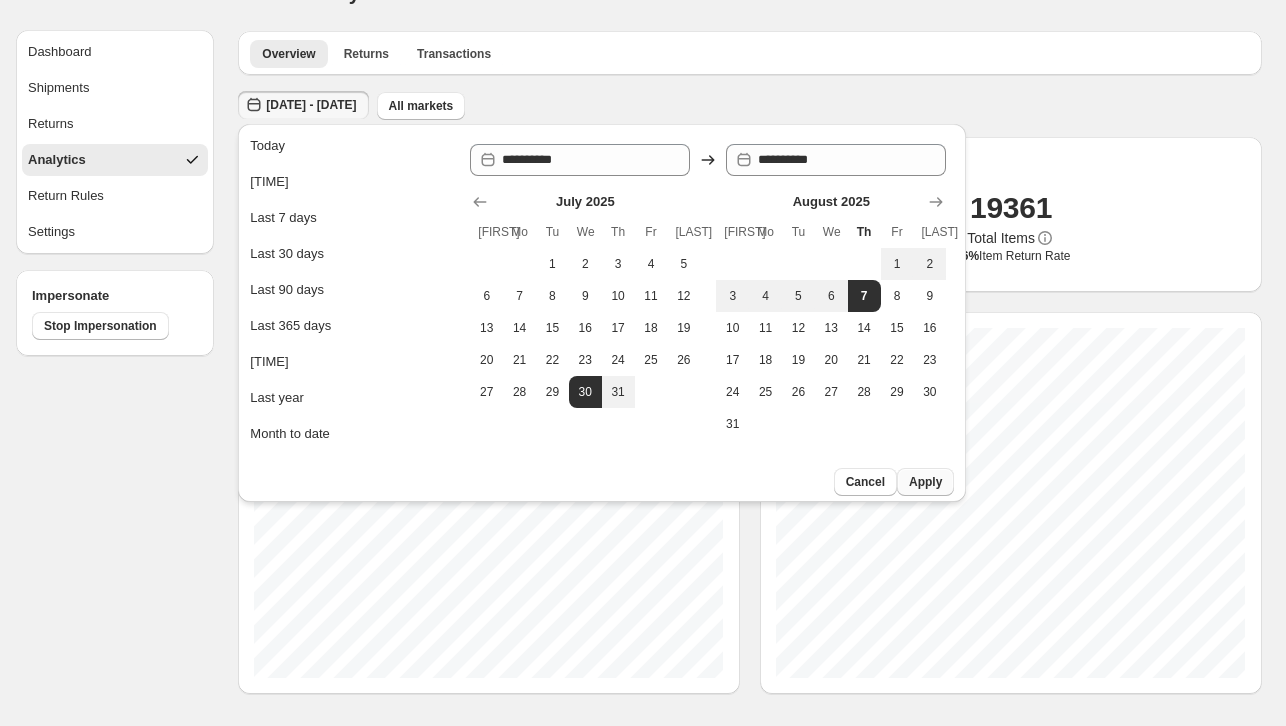 click on "Apply" at bounding box center [925, 482] 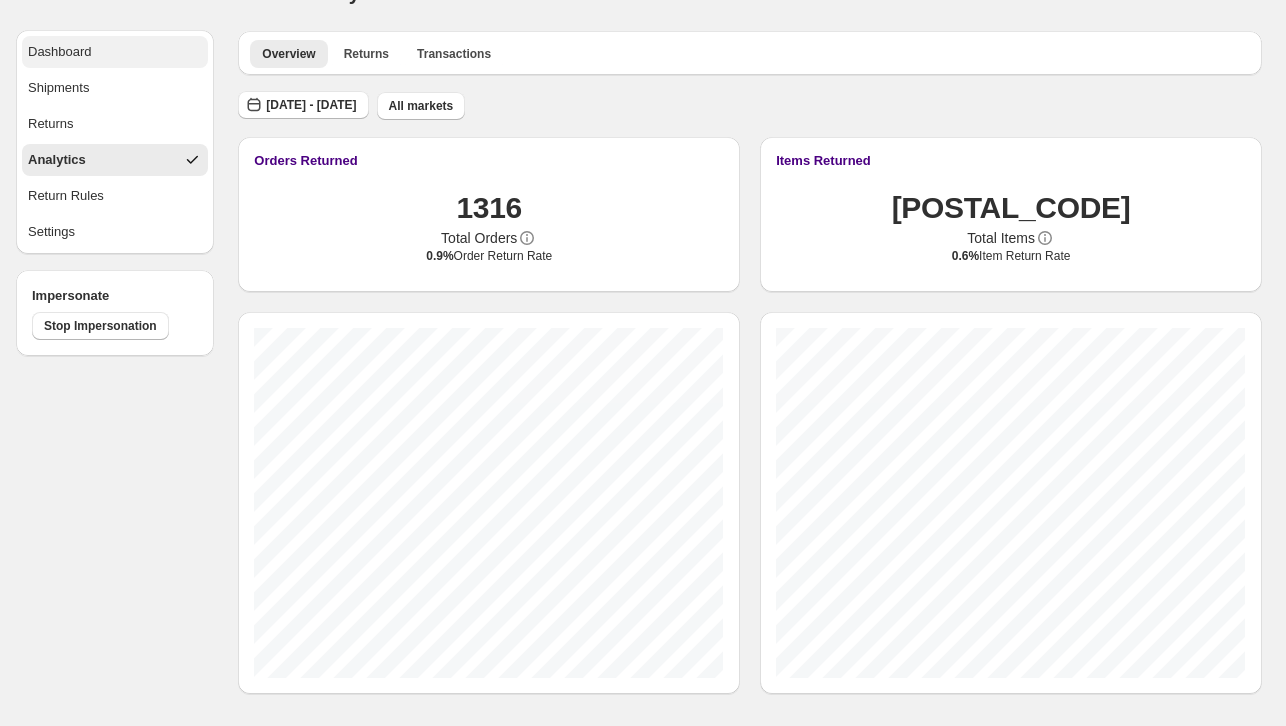click on "Dashboard" at bounding box center [115, 52] 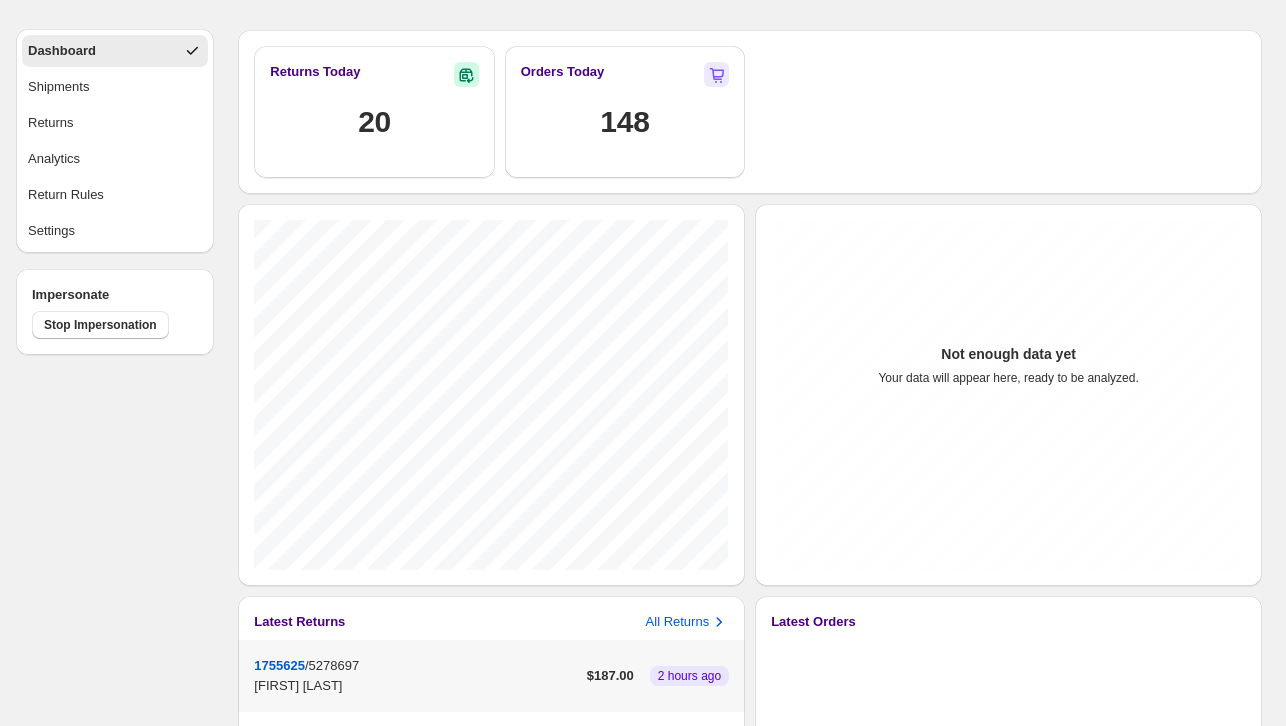 type 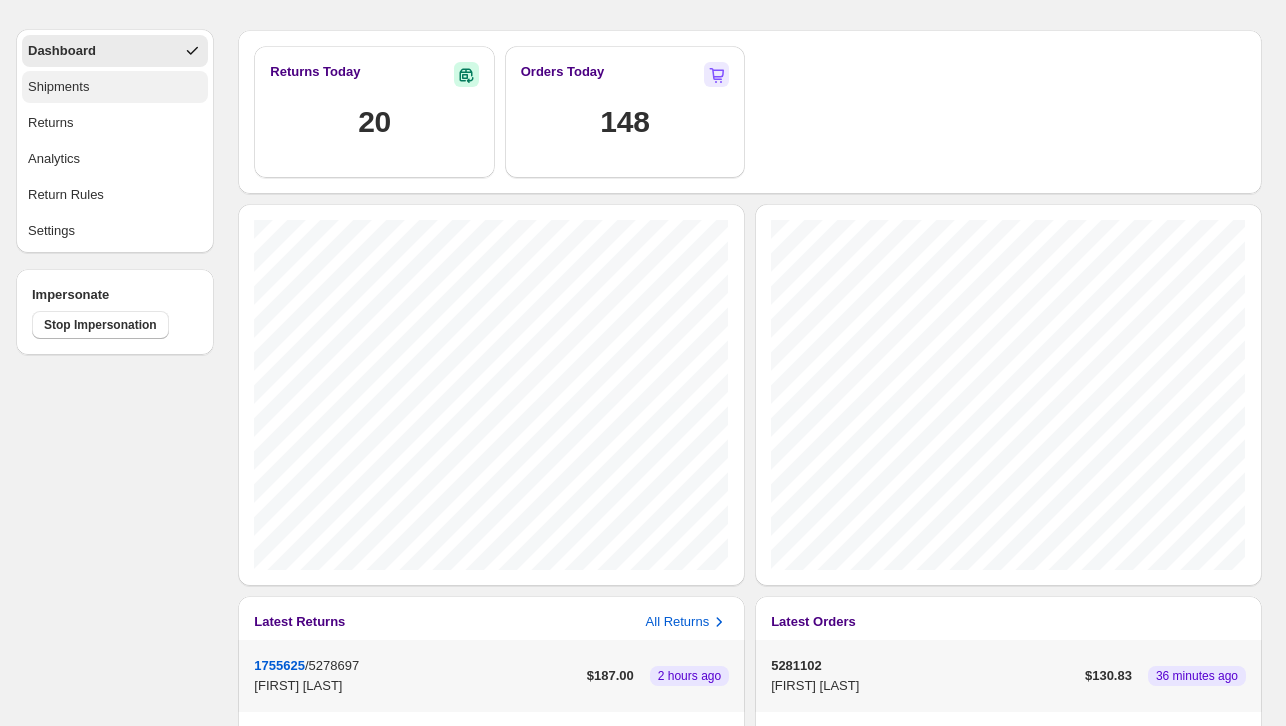 click on "Shipments" at bounding box center (115, 87) 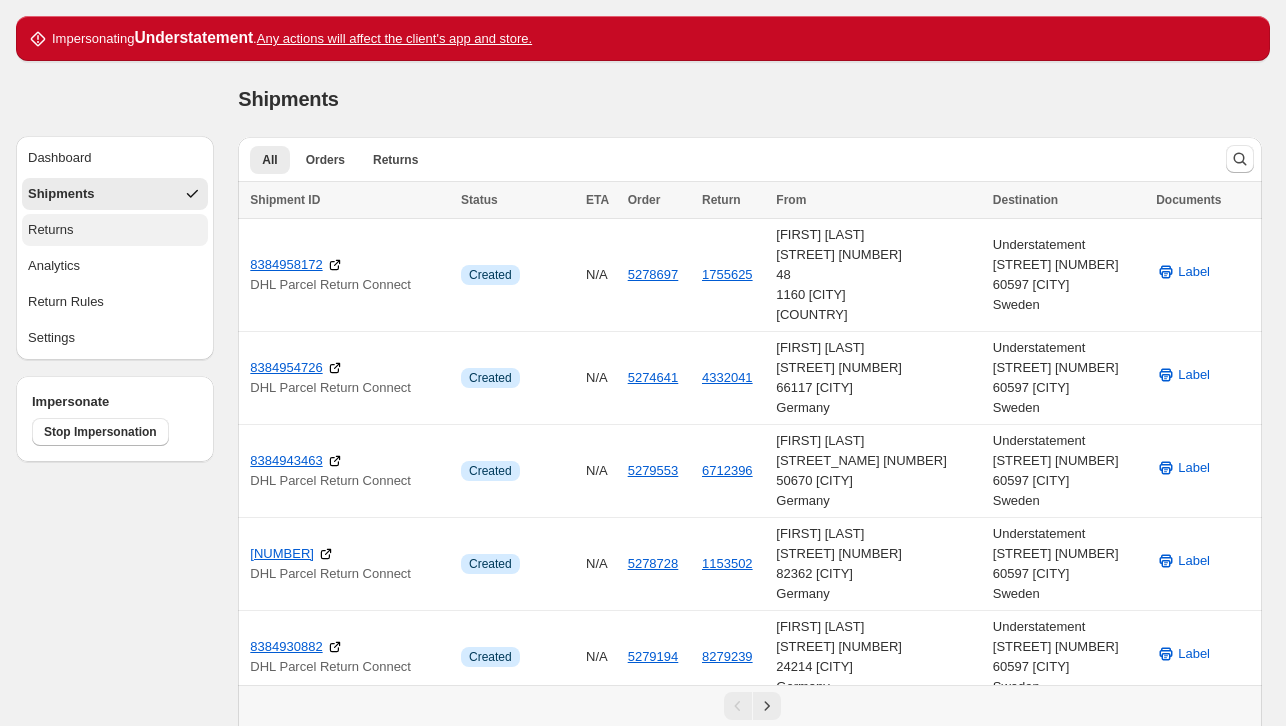 click on "Returns" at bounding box center (115, 230) 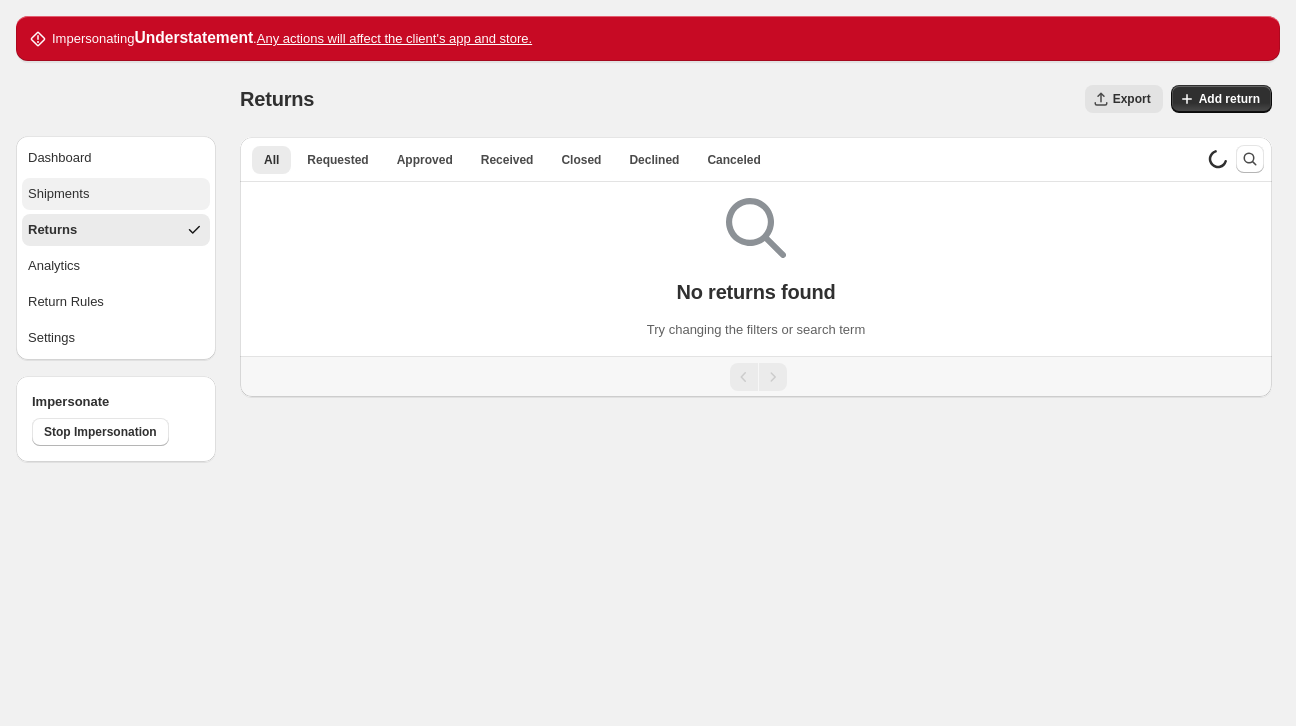 click on "Shipments" at bounding box center (116, 194) 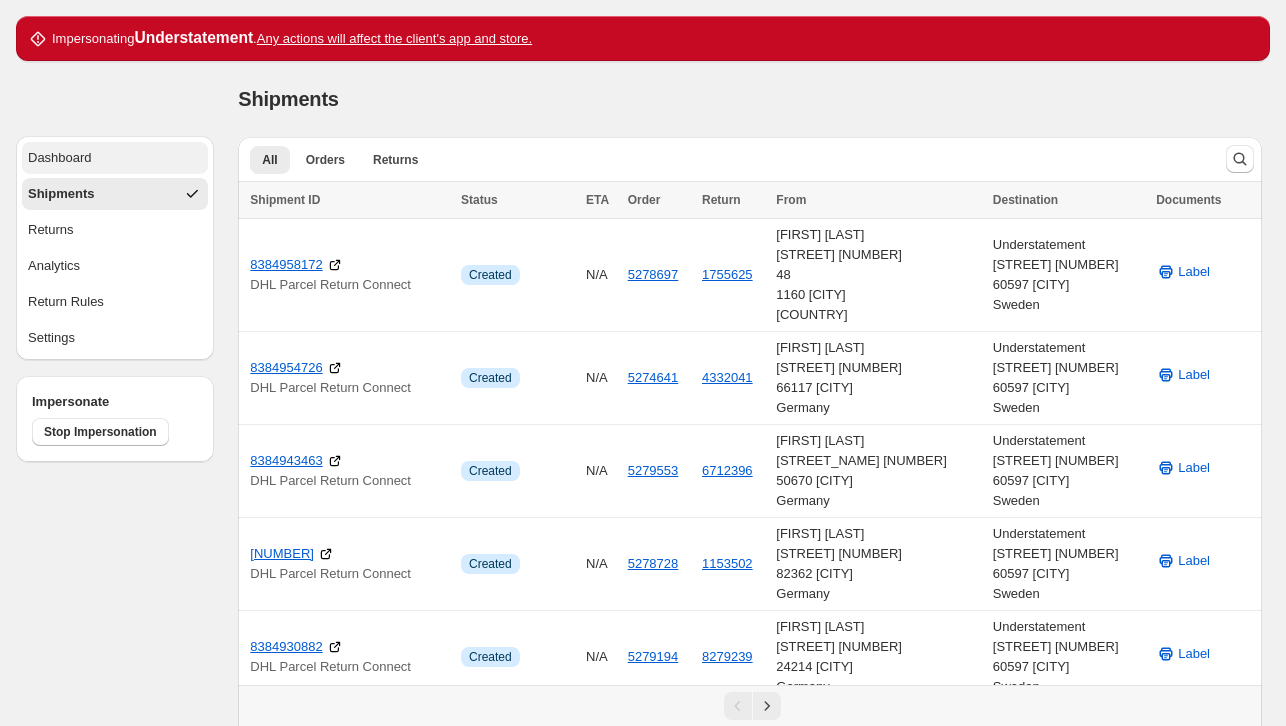 click on "Dashboard" at bounding box center (115, 158) 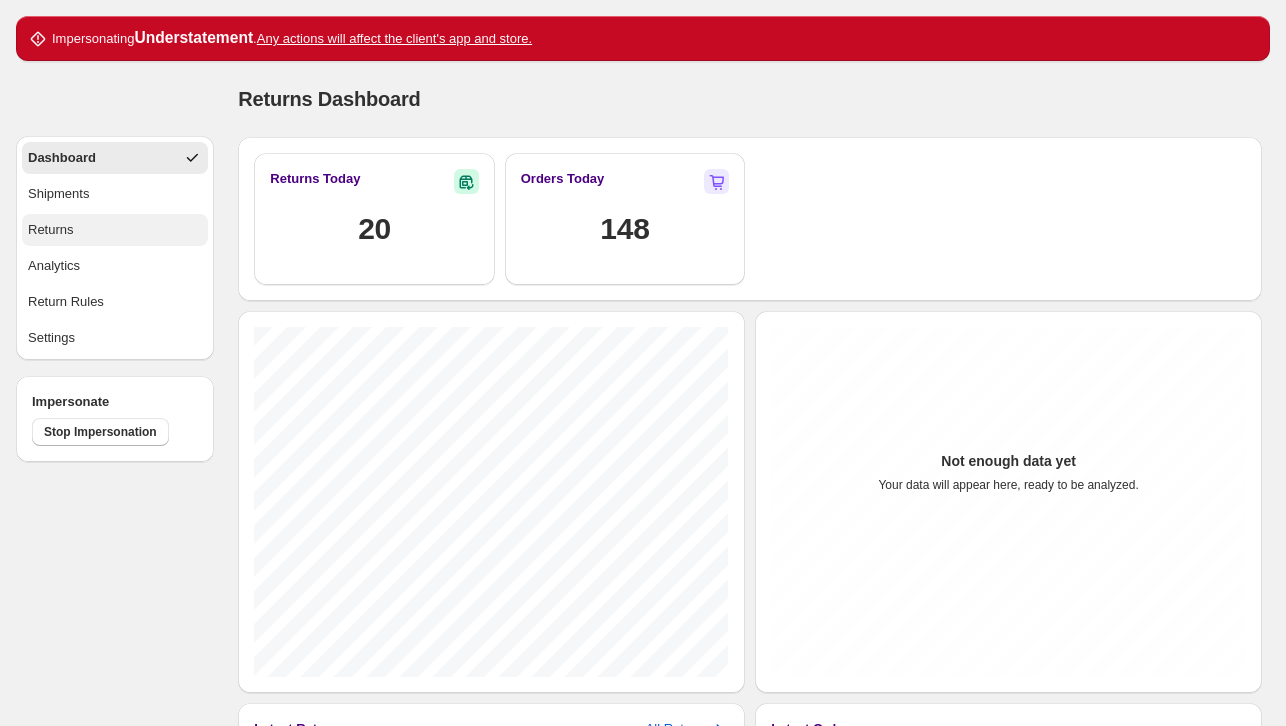 click on "Returns" at bounding box center [115, 230] 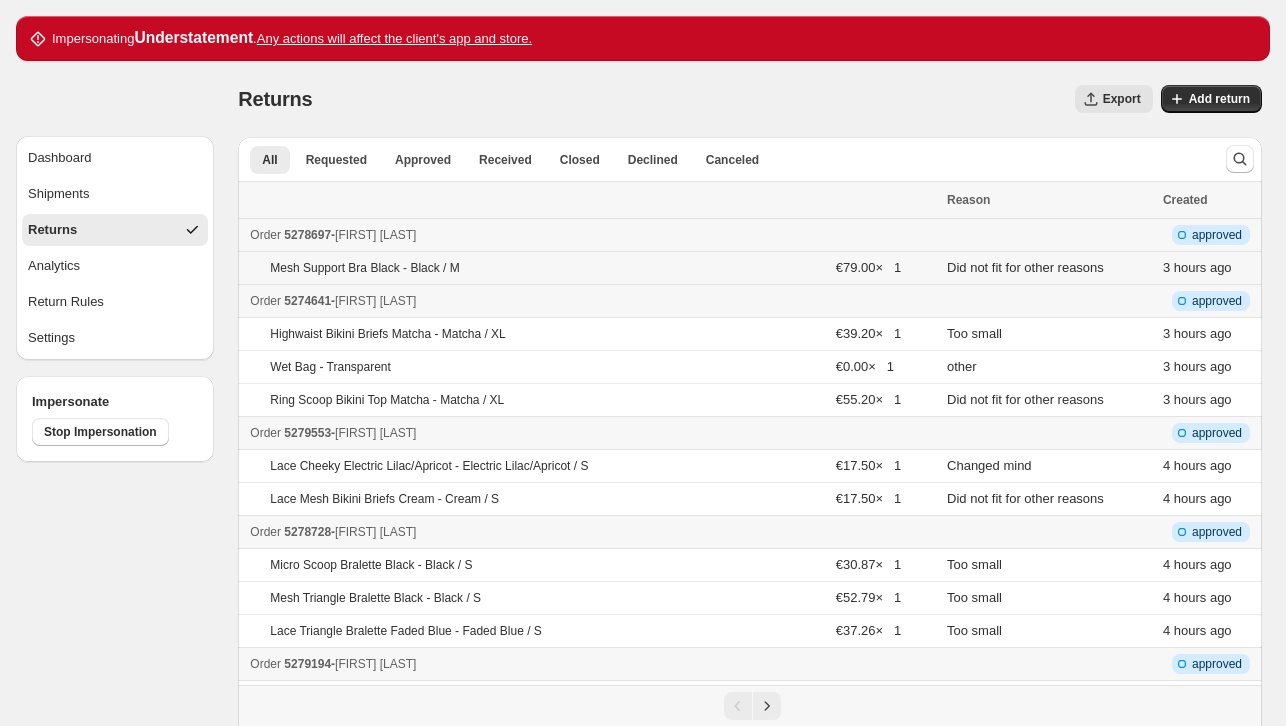click on "Mesh Support Bra Black - Black / M" at bounding box center [533, 268] 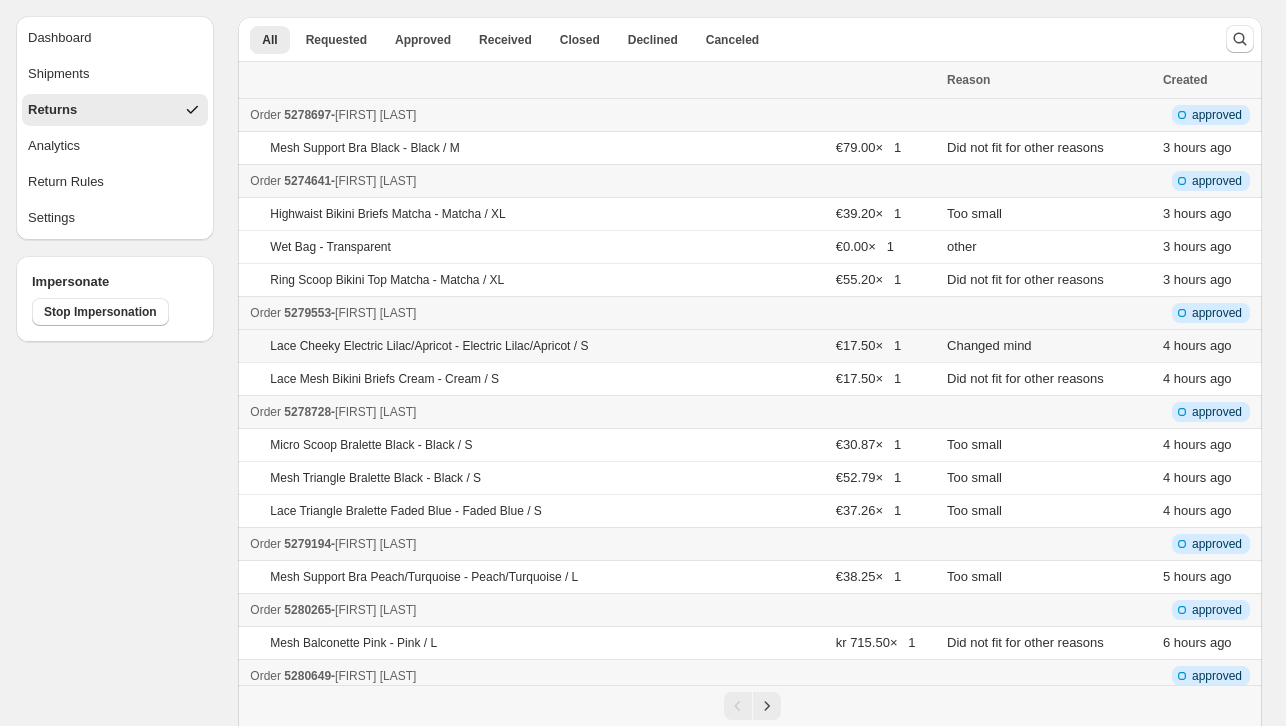 scroll, scrollTop: 451, scrollLeft: 0, axis: vertical 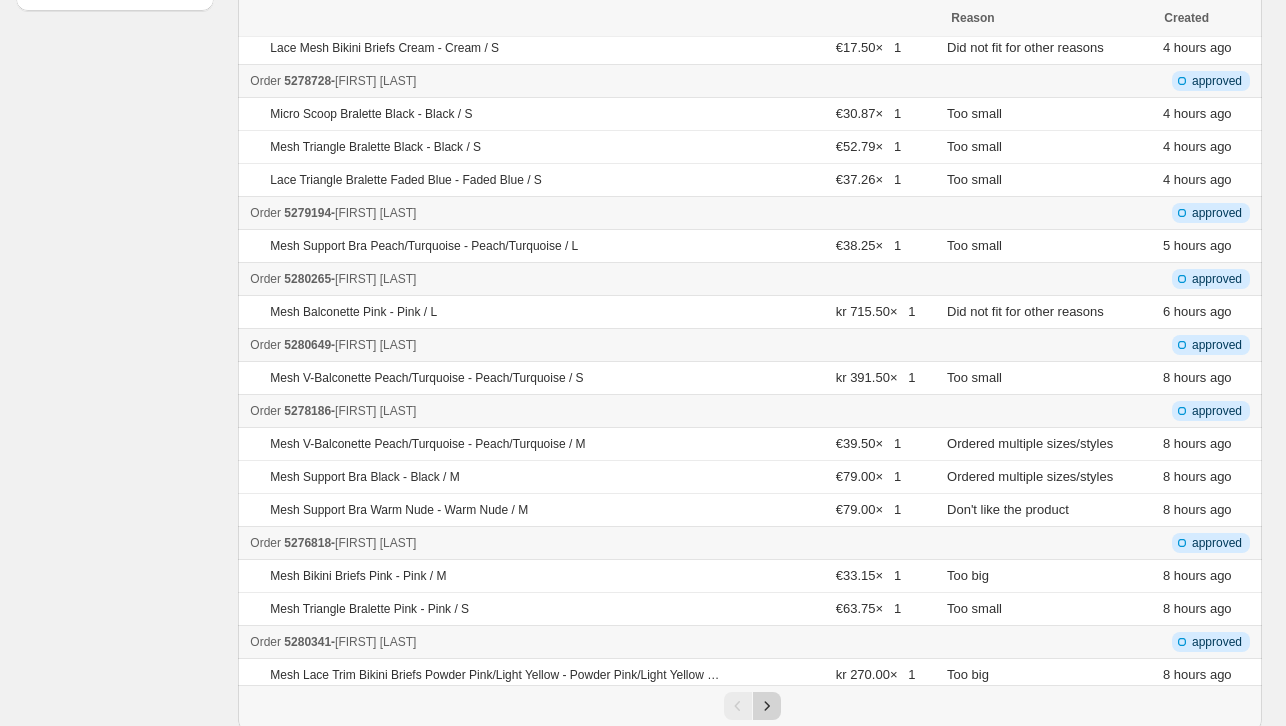 click 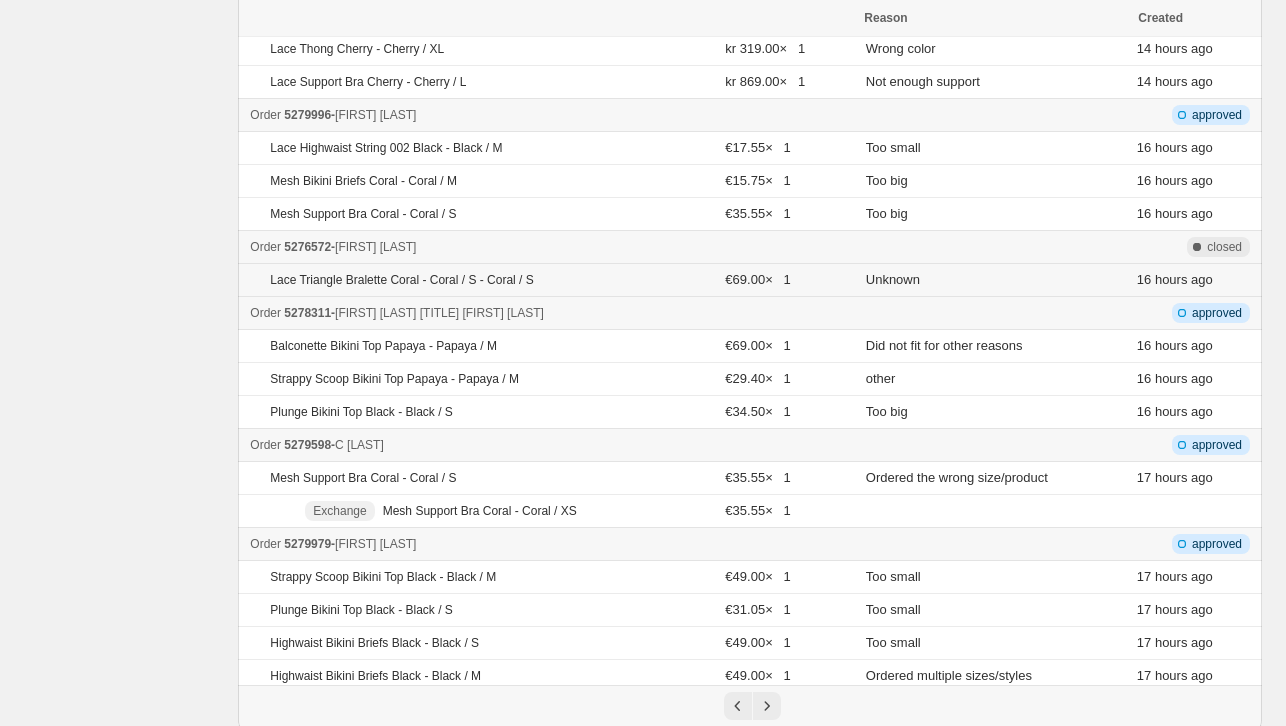 scroll, scrollTop: 0, scrollLeft: 0, axis: both 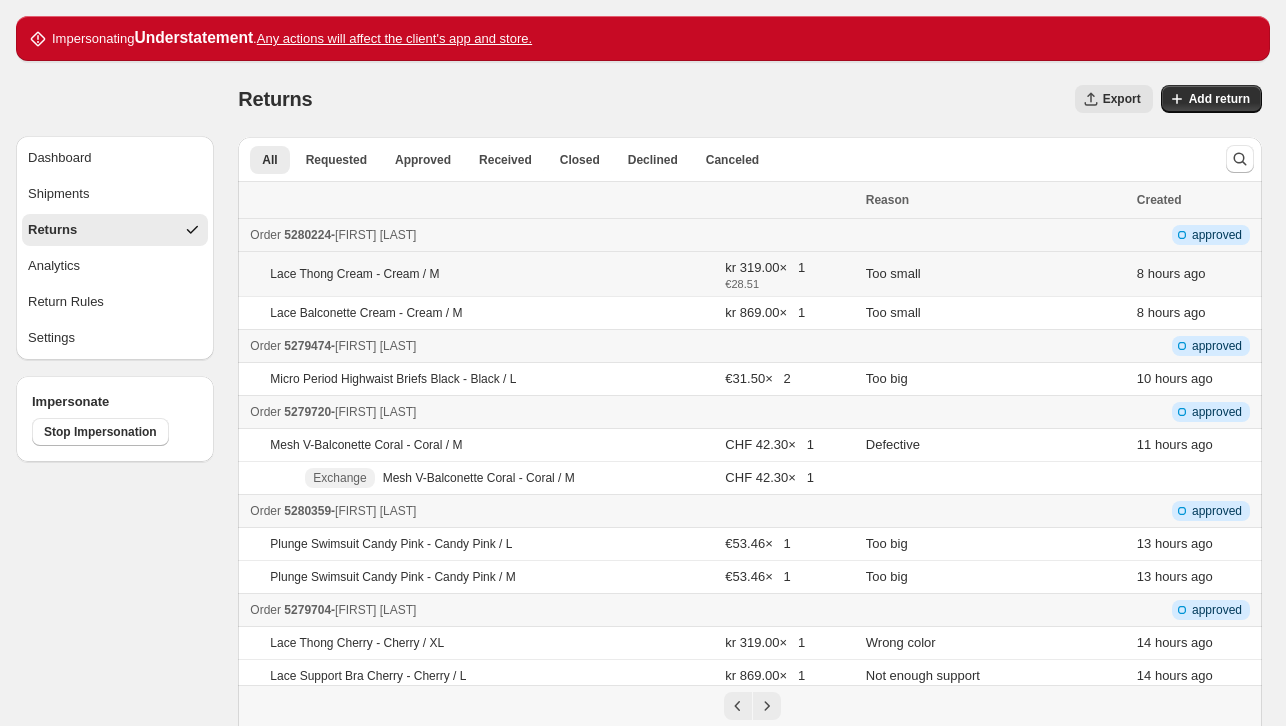 click on "Lace Thong Cream - Cream / M" at bounding box center (491, 274) 